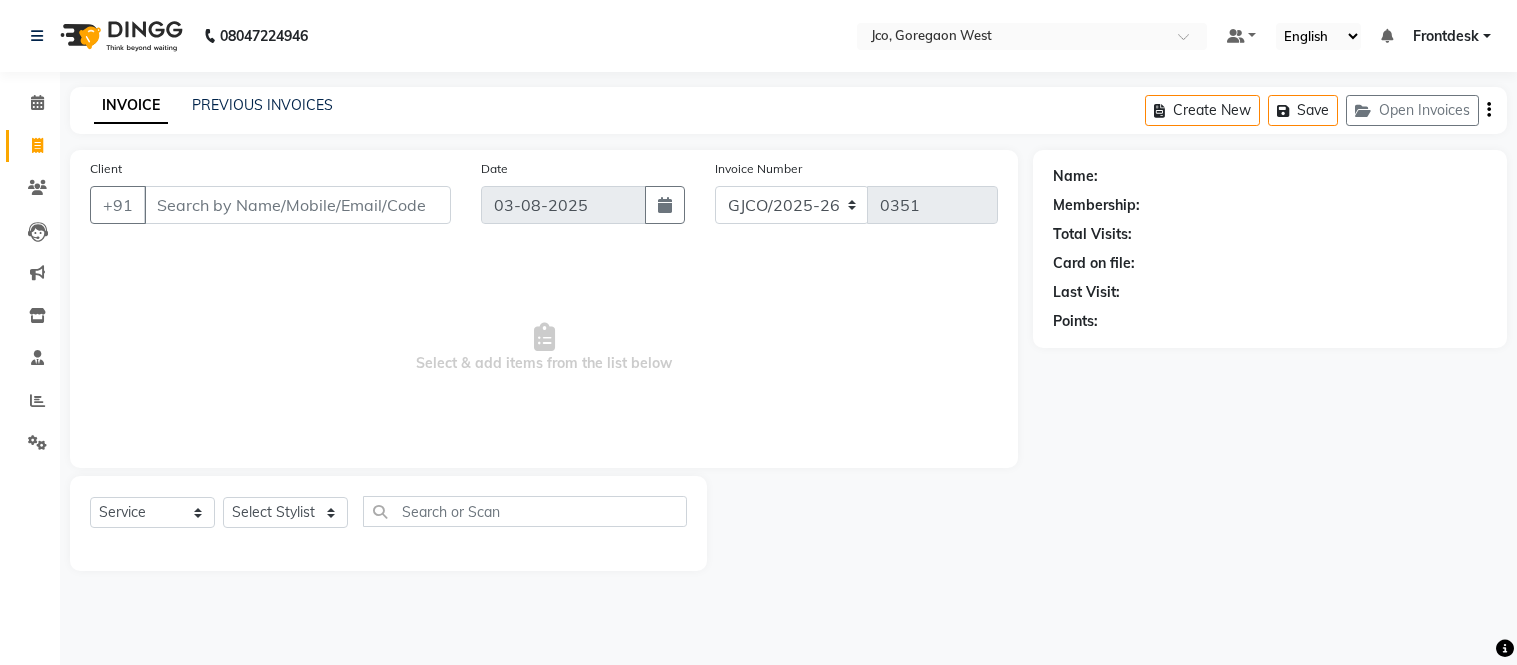 select on "service" 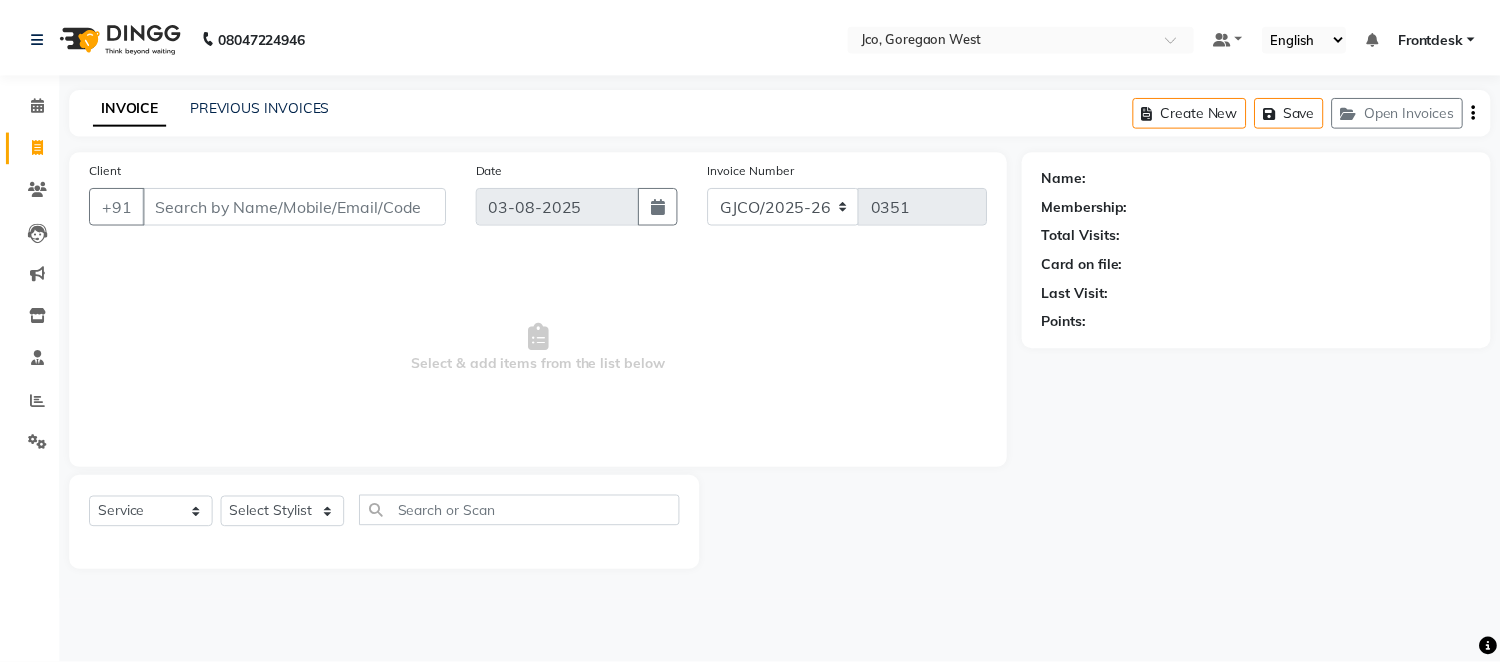 scroll, scrollTop: 0, scrollLeft: 0, axis: both 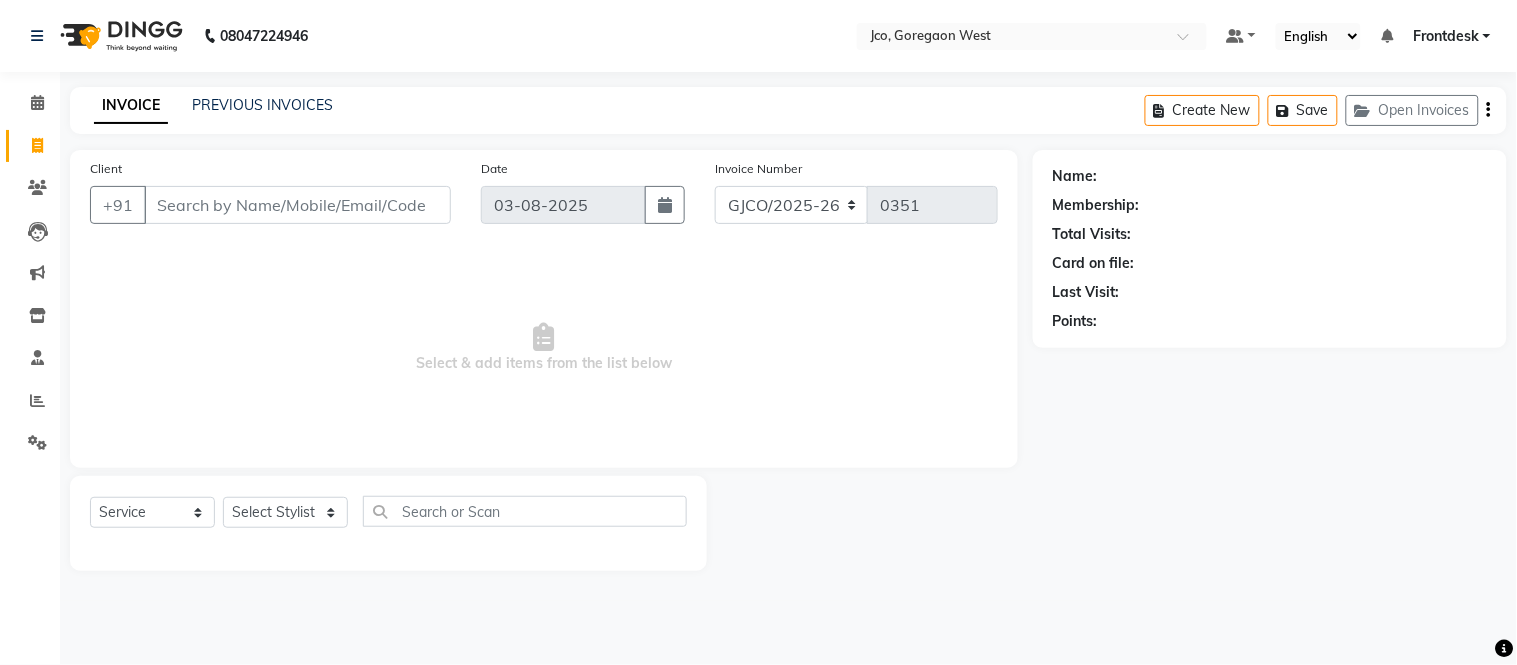 click on "Client" at bounding box center (297, 205) 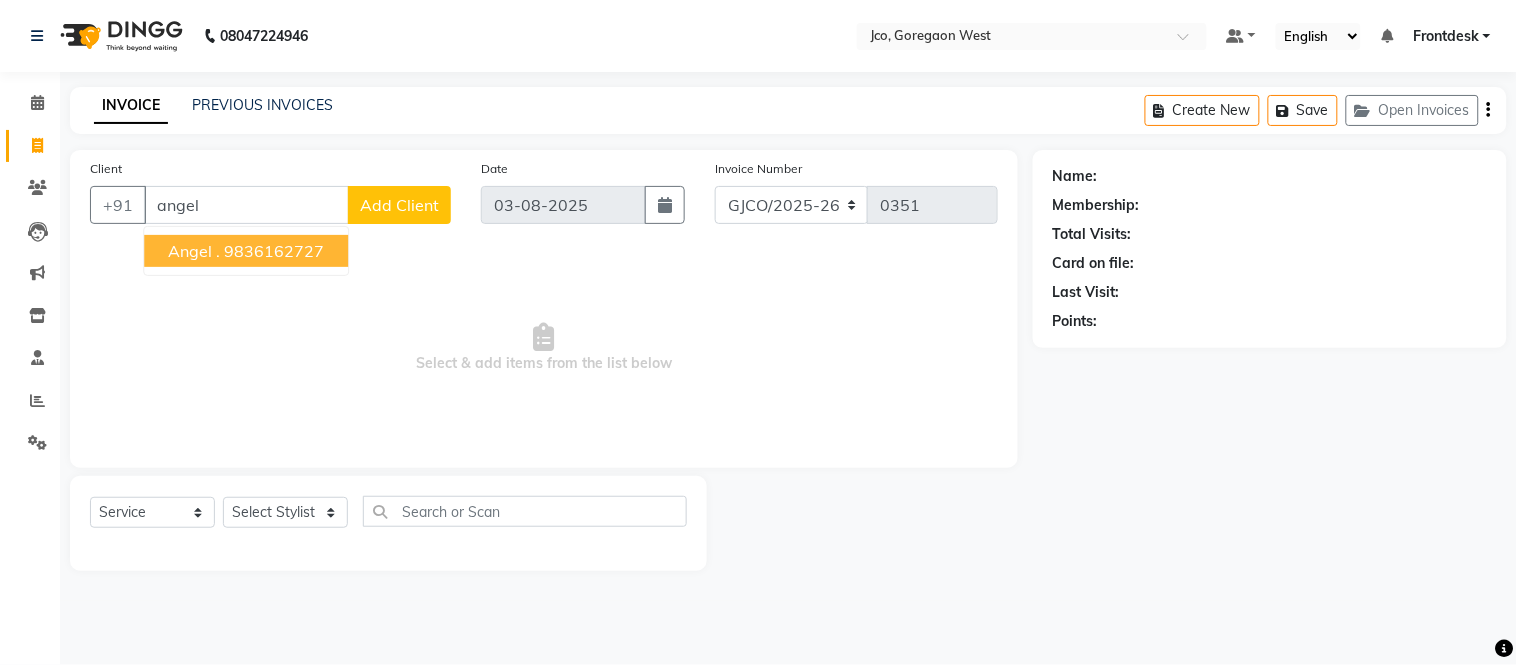 click on "9836162727" at bounding box center [274, 251] 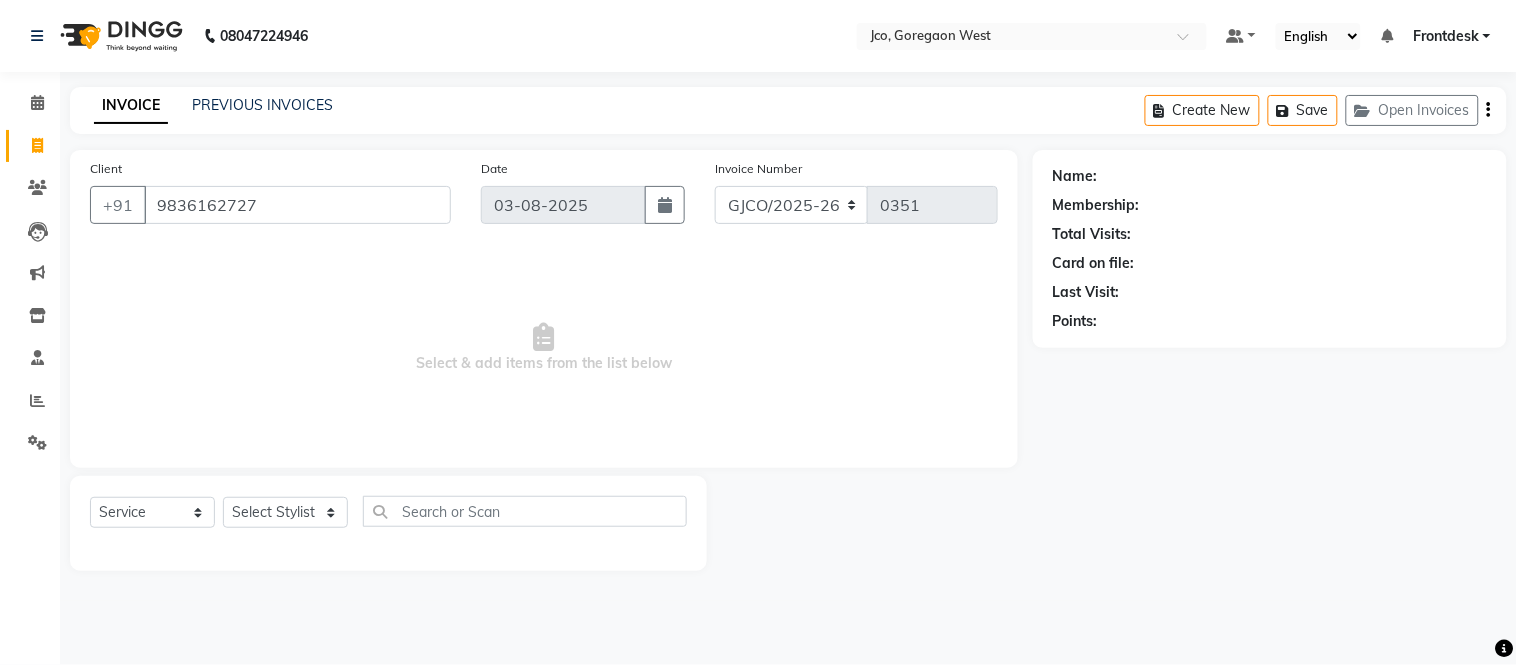 type on "9836162727" 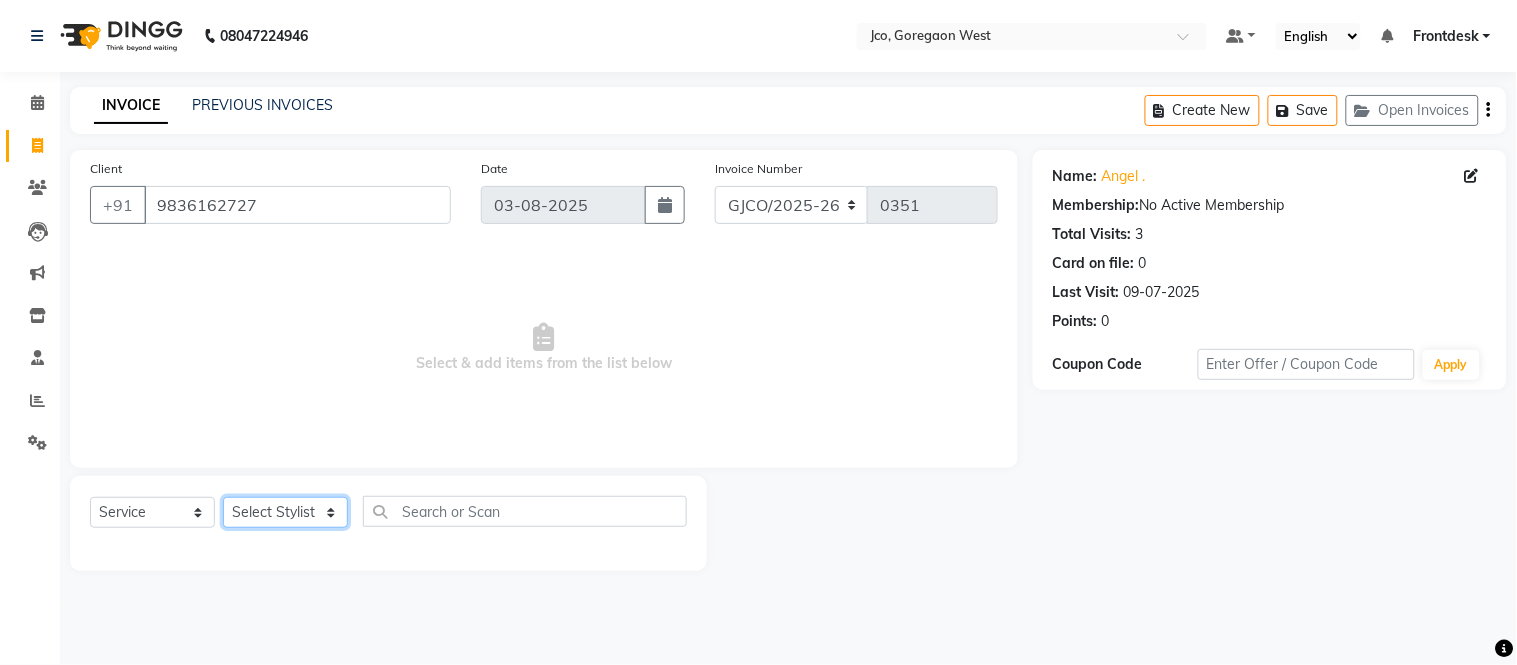 click on "Select Stylist Abdul Abid  Afsha Shaikh  Ajmal Aphy Araslan Ashfaque Aslam Azhar Frontdesk Gopal Jouyi Jubair Komal Tiwari Moon Lusi Naomi Raaj Raja Rose Ruchita Sunil katkar Sachin Kumar Thakur Sanatan sanjay Shilpa Shimrei Somya Thotsem as Tulika Wasim salmani Zing Kumwon Shatsang" 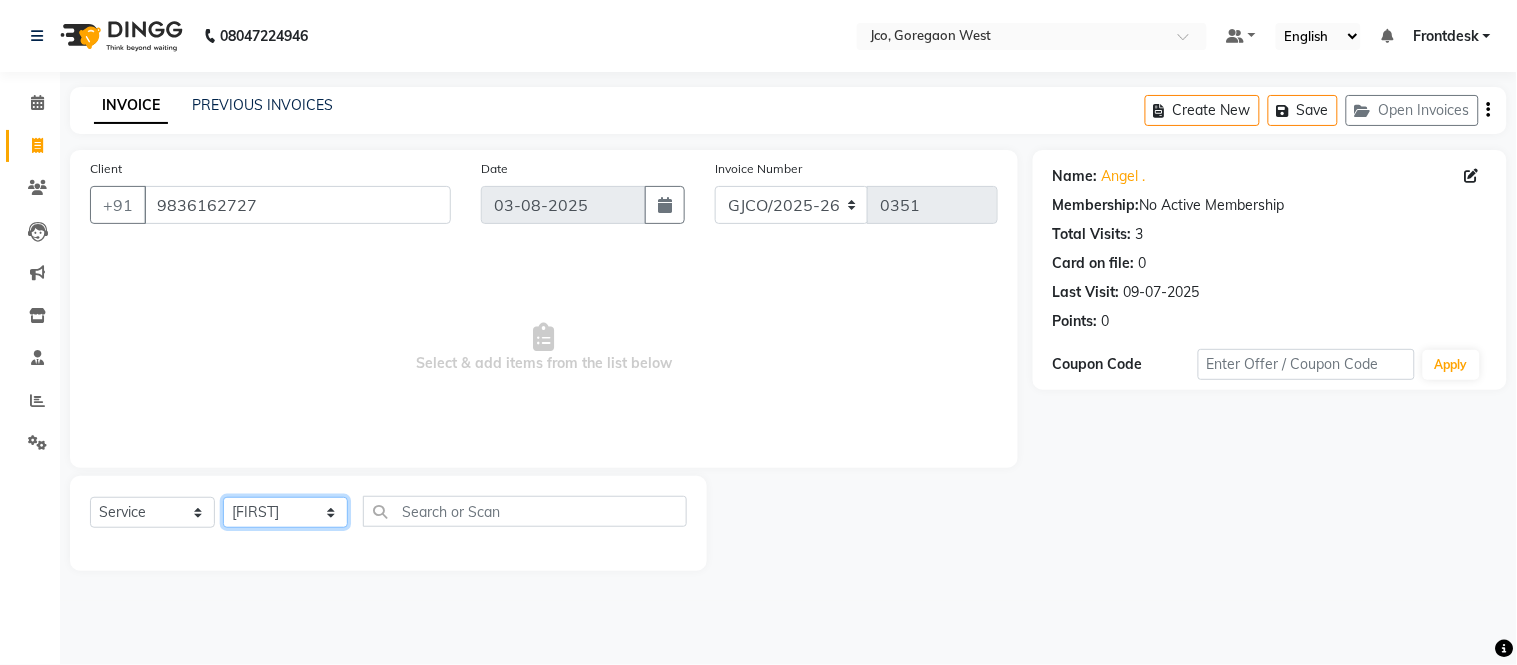 click on "Select Stylist Abdul Abid  Afsha Shaikh  Ajmal Aphy Araslan Ashfaque Aslam Azhar Frontdesk Gopal Jouyi Jubair Komal Tiwari Moon Lusi Naomi Raaj Raja Rose Ruchita Sunil katkar Sachin Kumar Thakur Sanatan sanjay Shilpa Shimrei Somya Thotsem as Tulika Wasim salmani Zing Kumwon Shatsang" 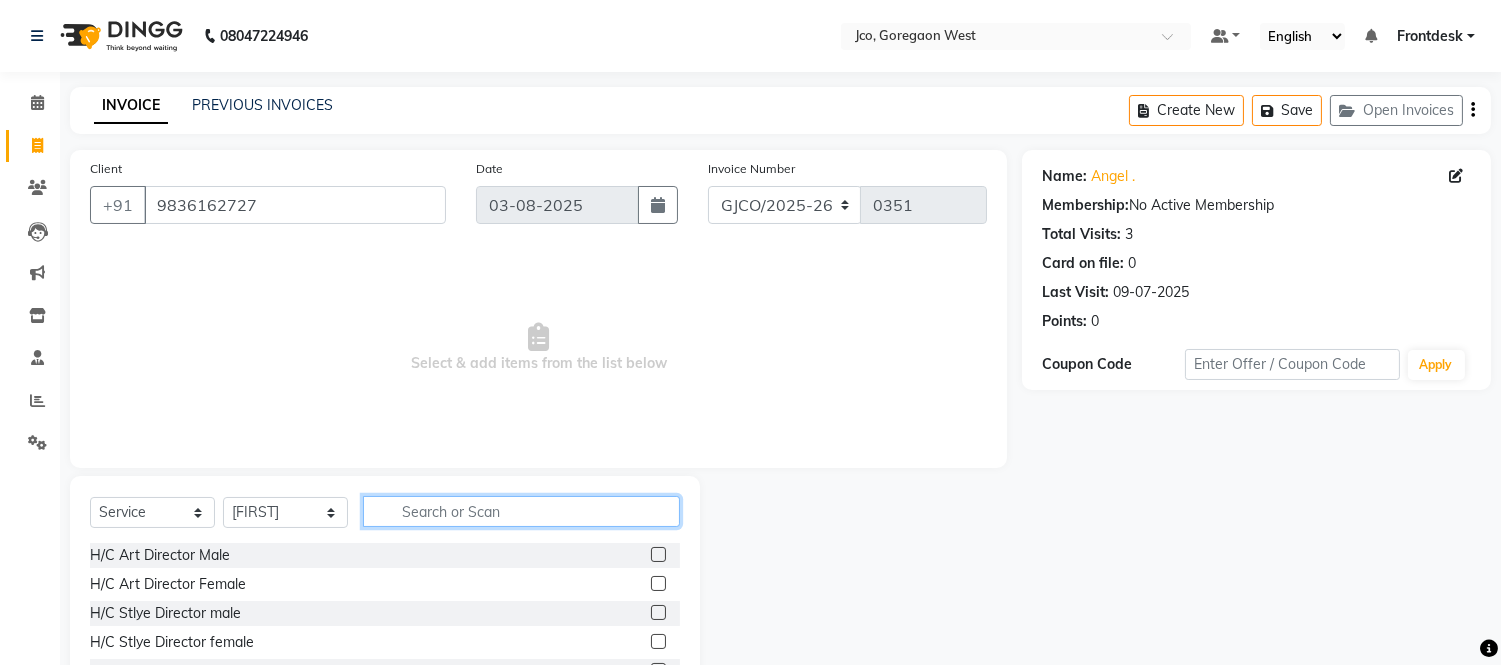 click 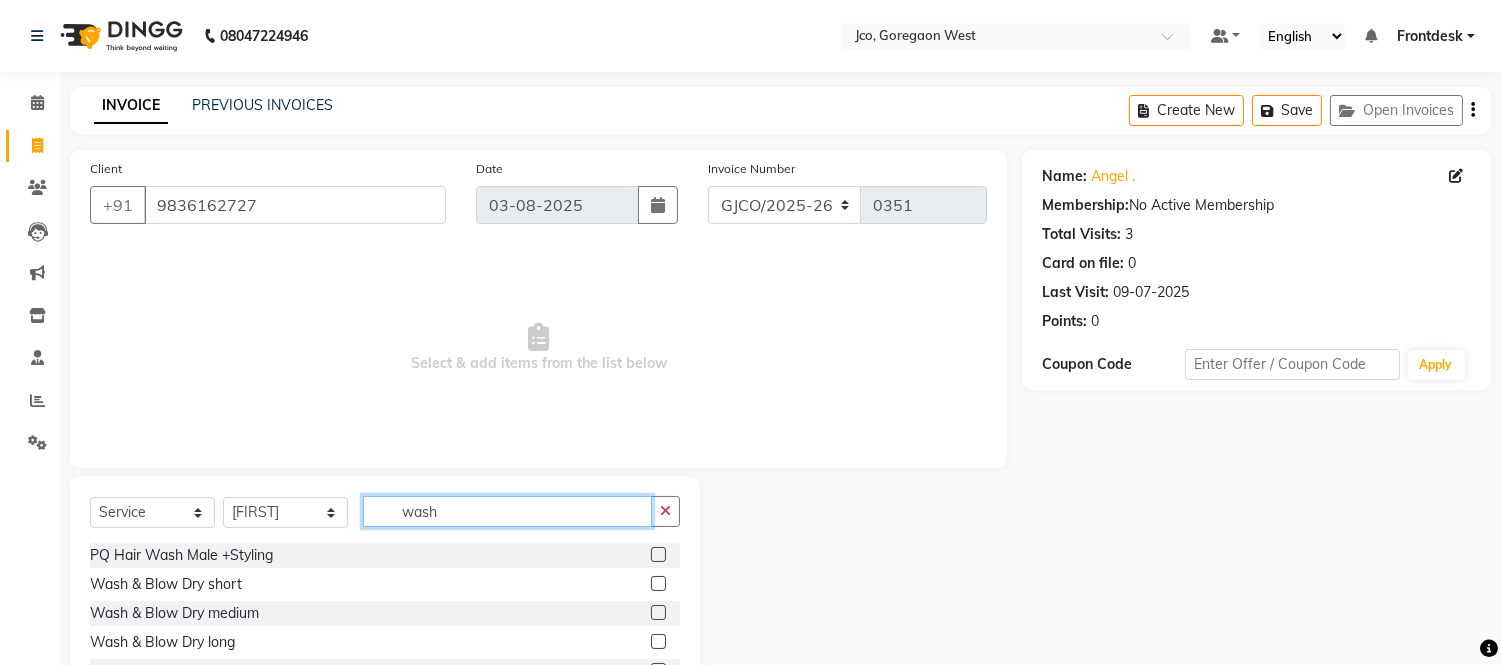 type on "wash" 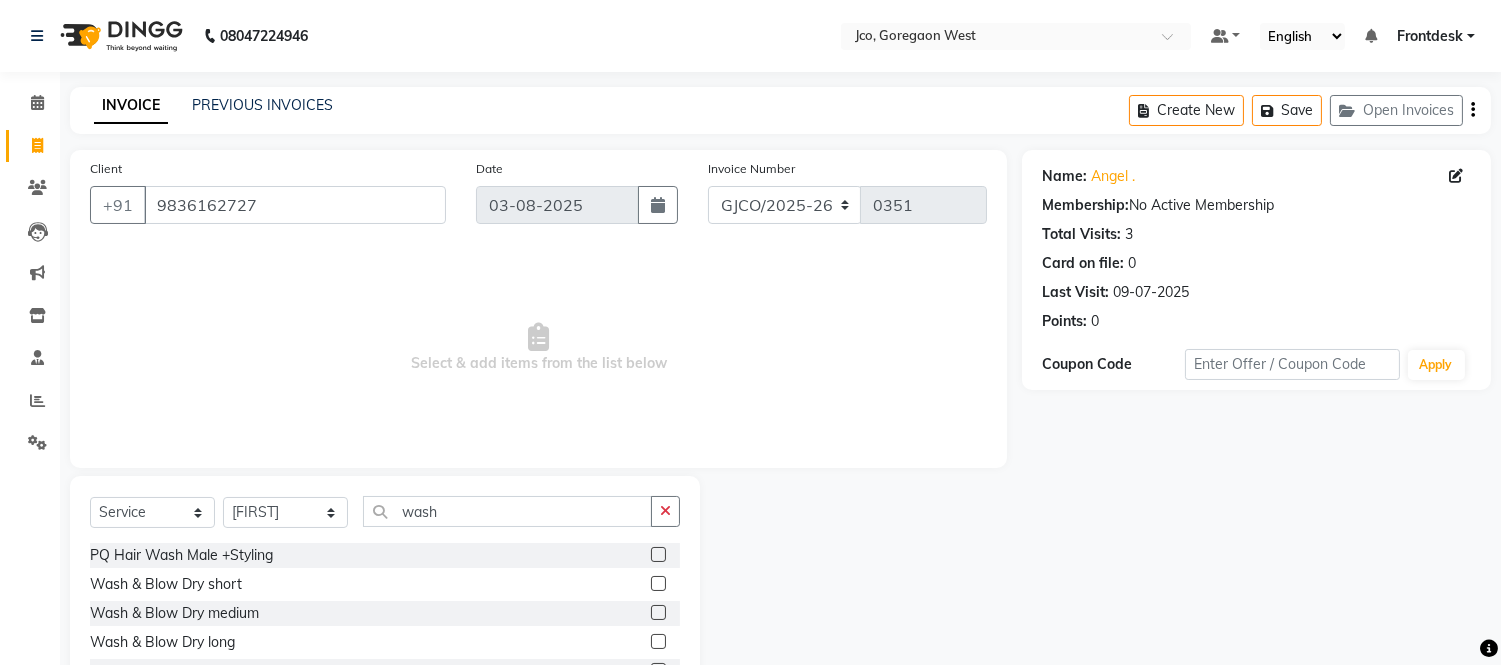 click 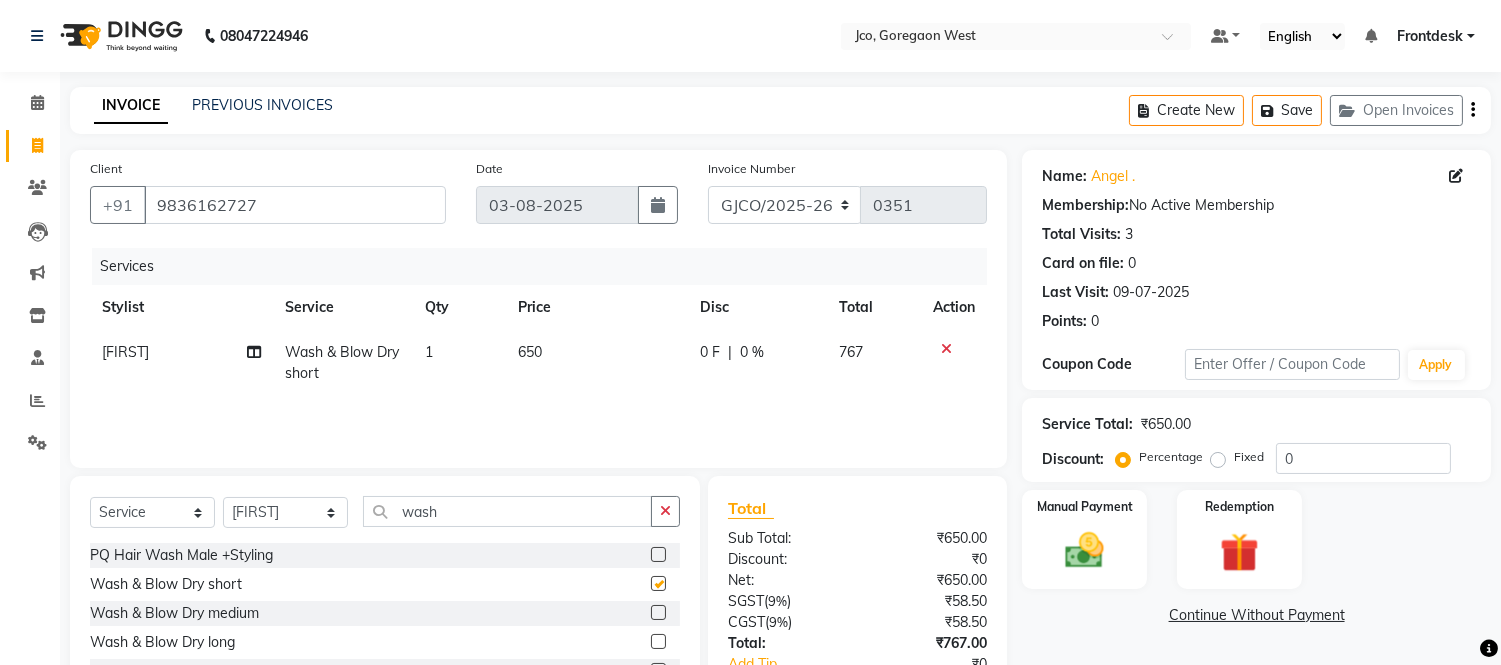 checkbox on "false" 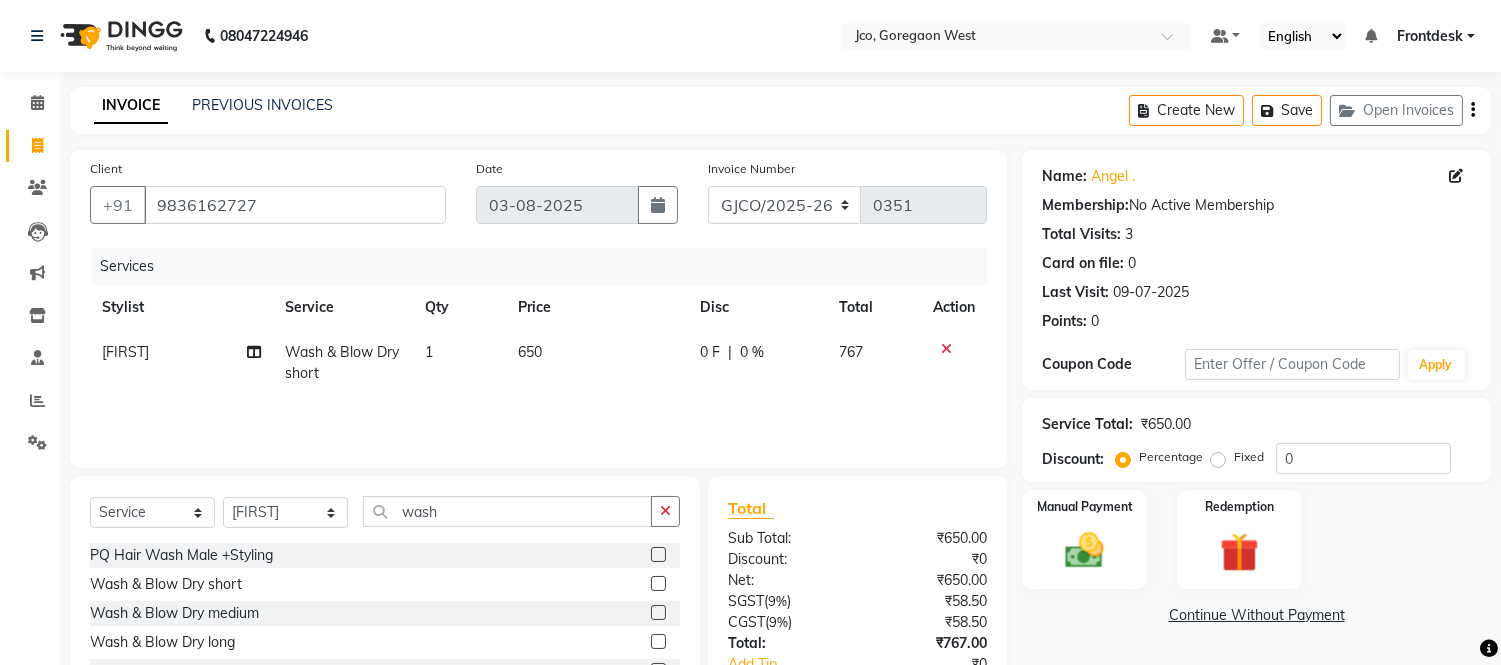 click 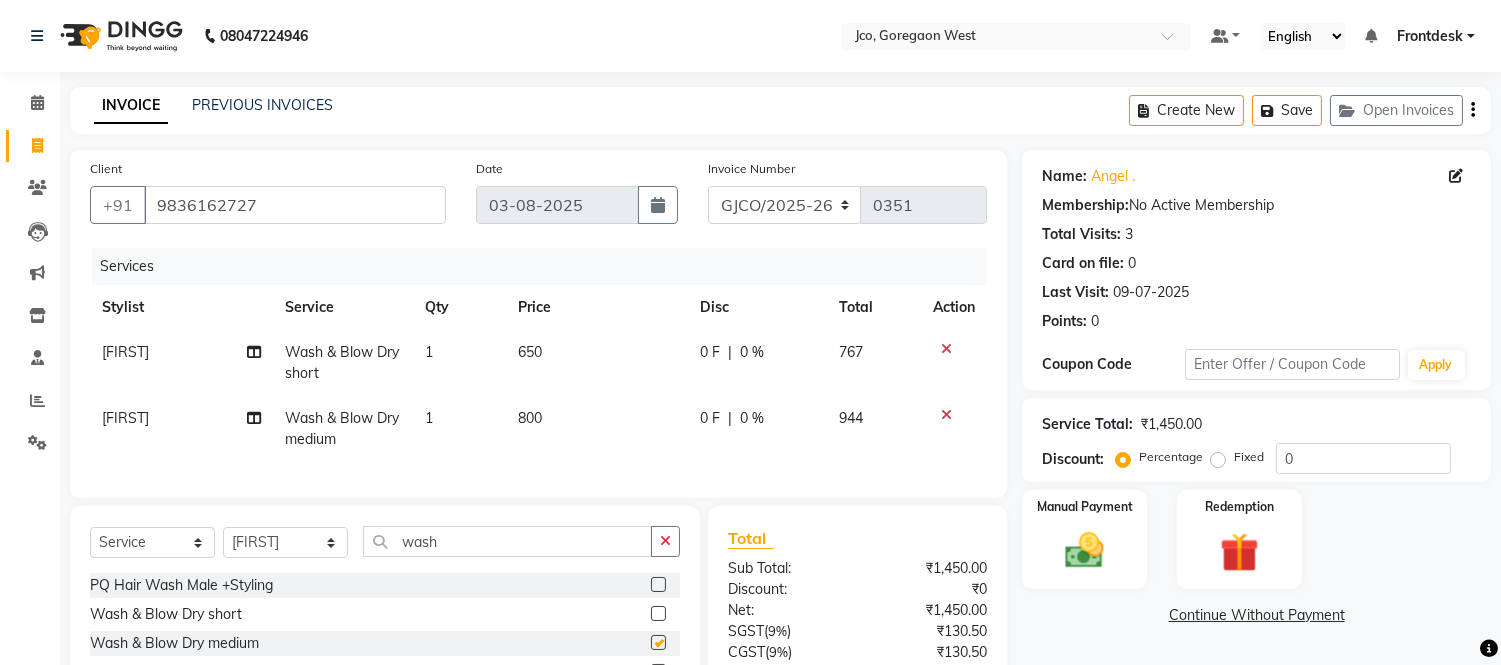 checkbox on "false" 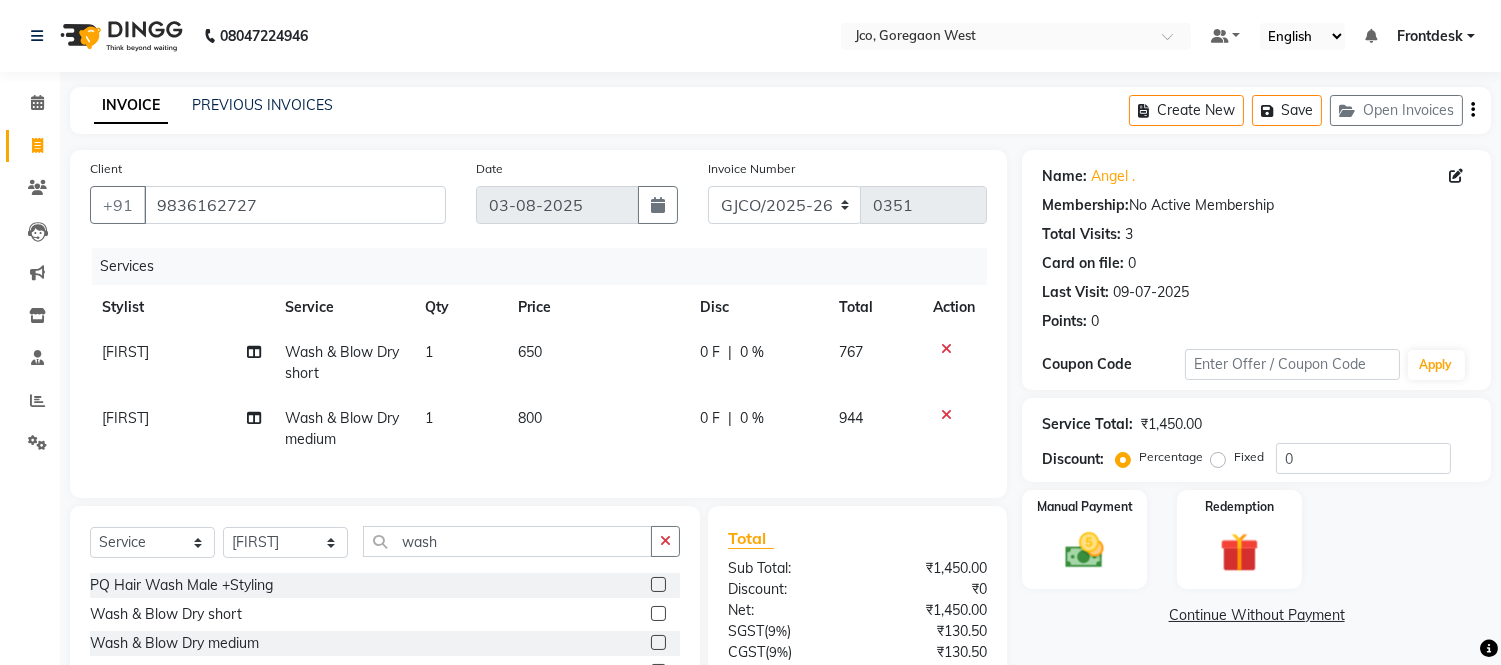 click 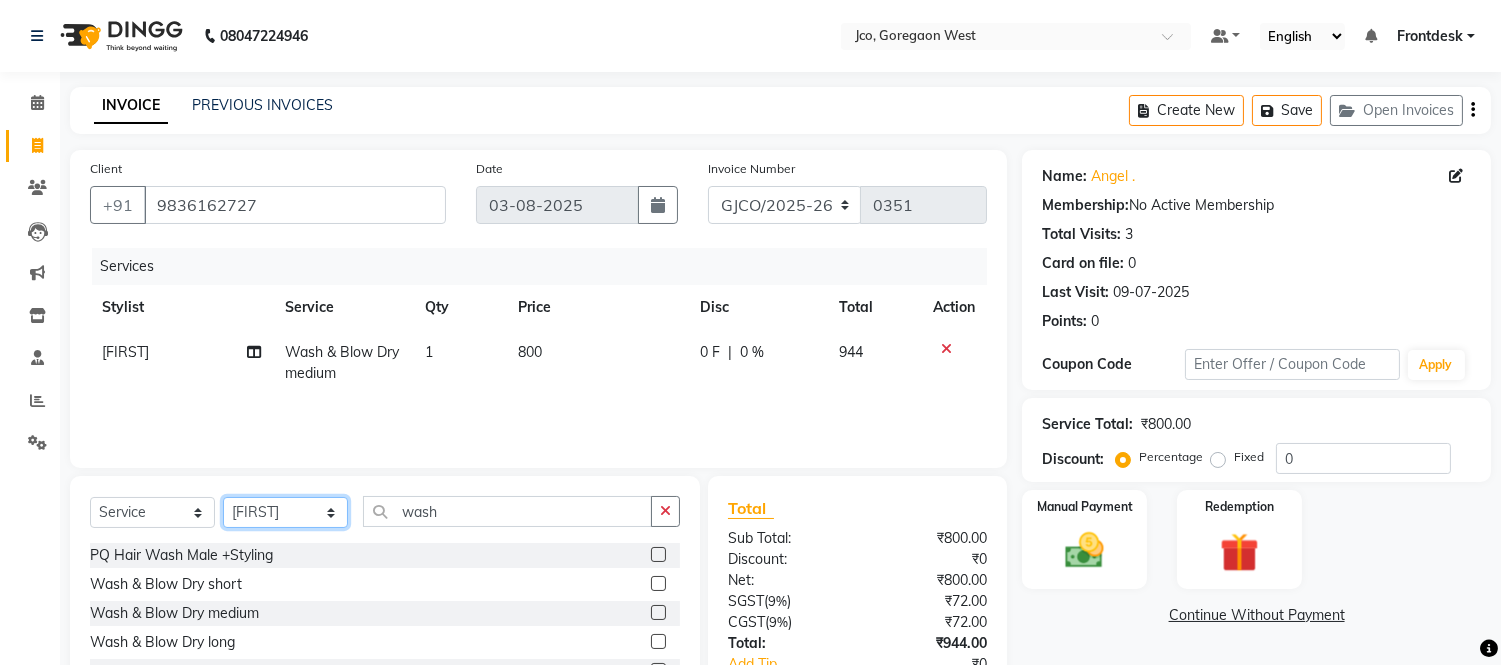 click on "Select Stylist Abdul Abid  Afsha Shaikh  Ajmal Aphy Araslan Ashfaque Aslam Azhar Frontdesk Gopal Jouyi Jubair Komal Tiwari Moon Lusi Naomi Raaj Raja Rose Ruchita Sunil katkar Sachin Kumar Thakur Sanatan sanjay Shilpa Shimrei Somya Thotsem as Tulika Wasim salmani Zing Kumwon Shatsang" 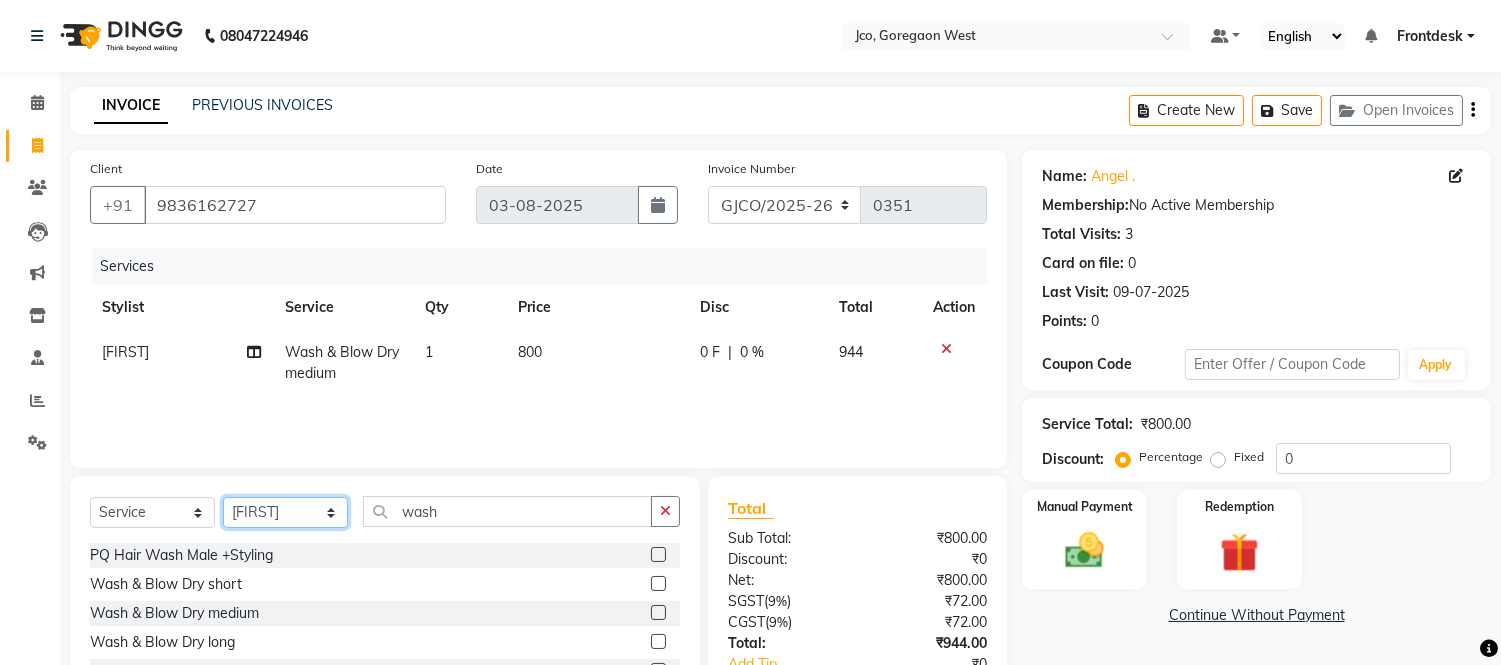select on "68597" 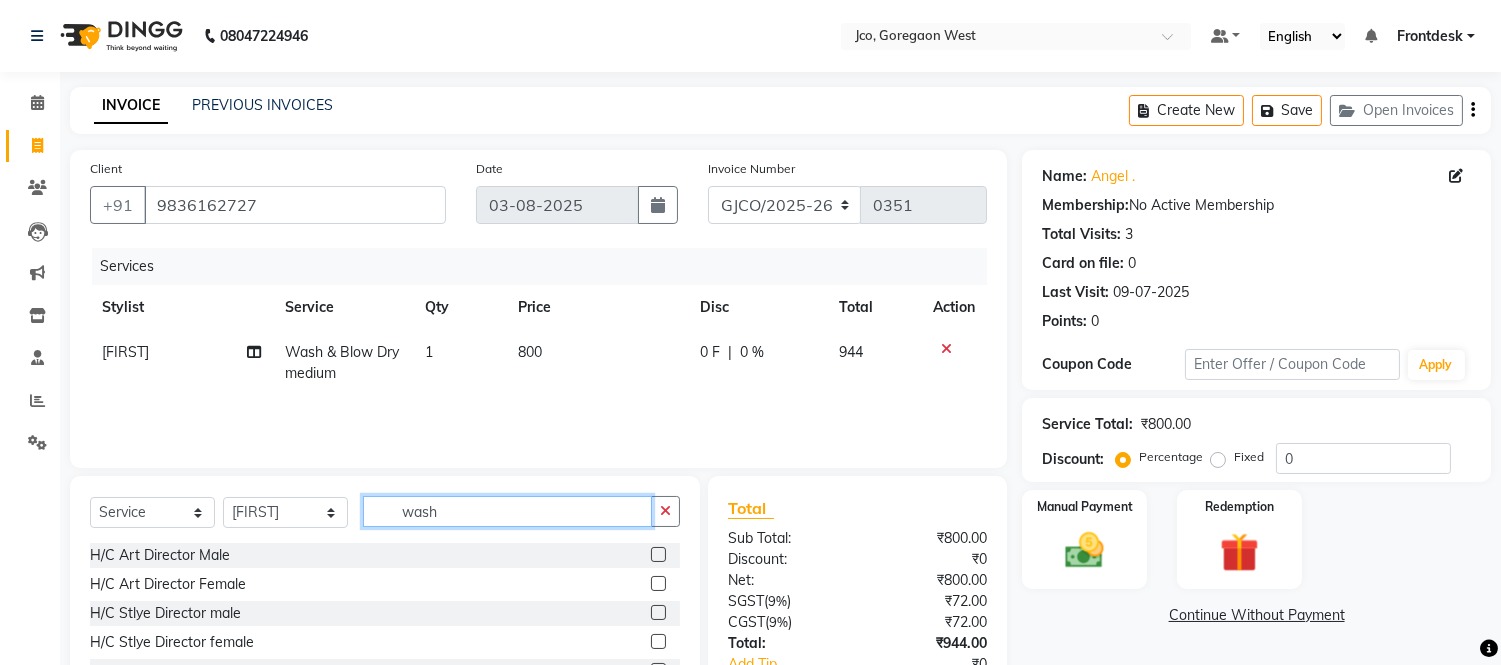 click on "wash" 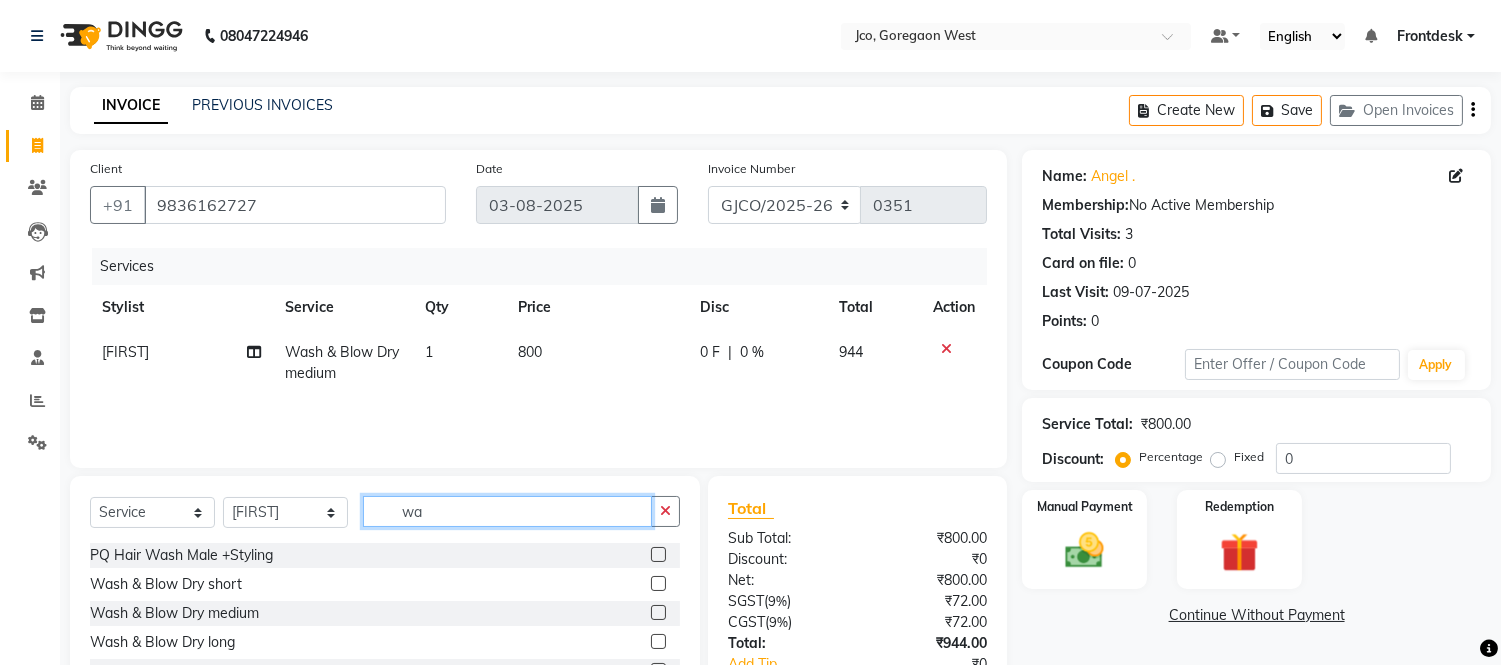 type on "w" 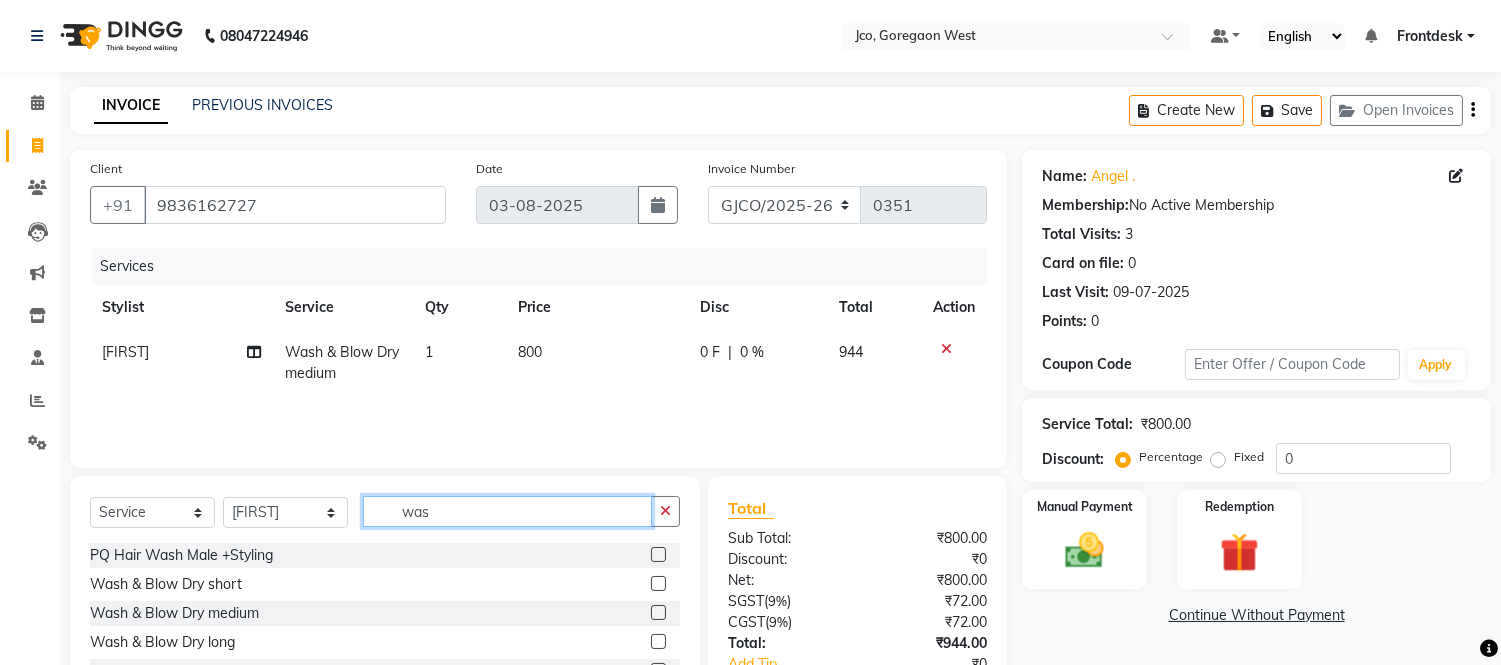type on "wash" 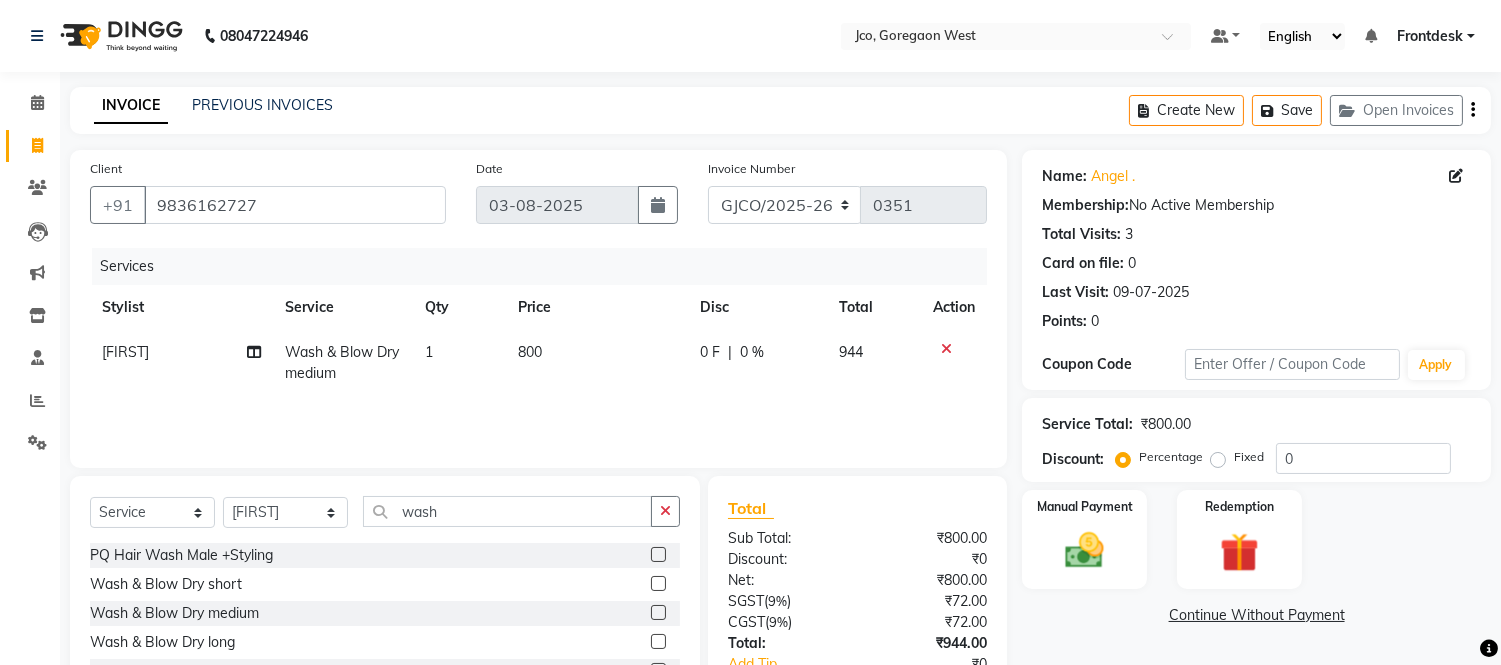 click 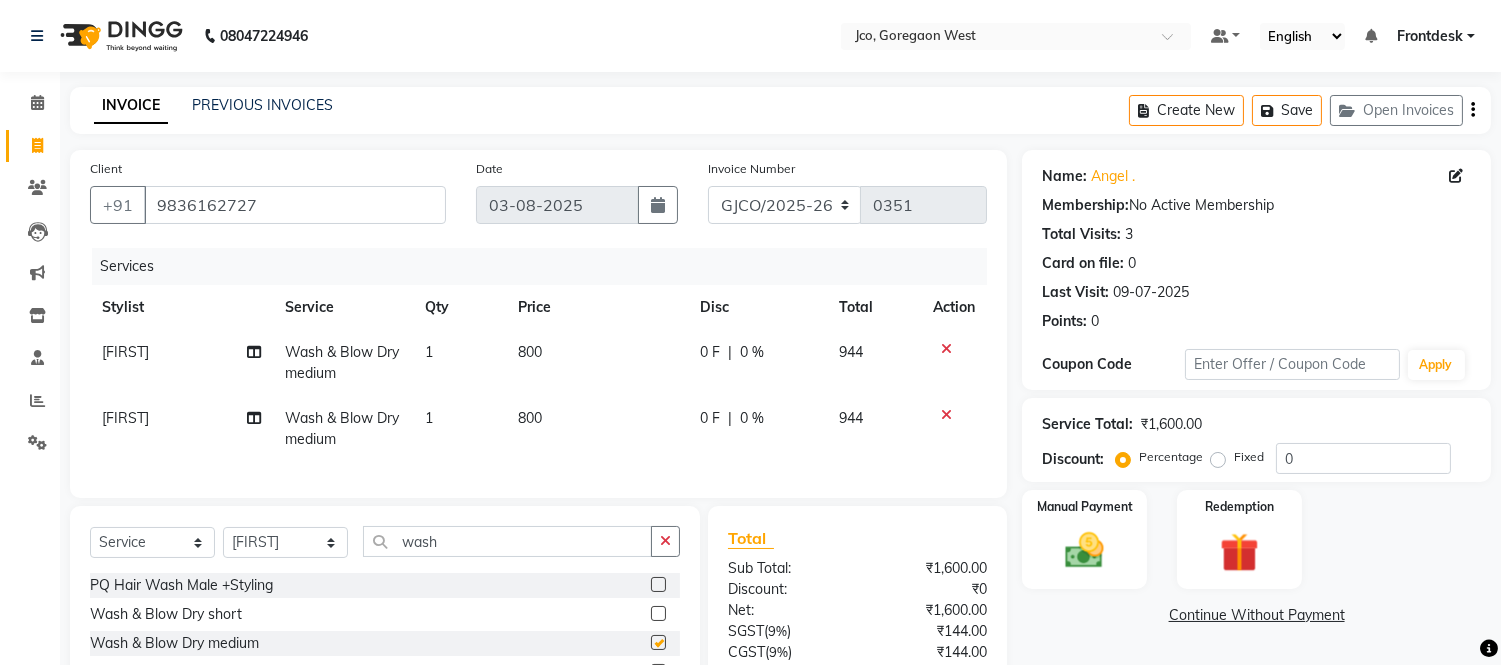 checkbox on "false" 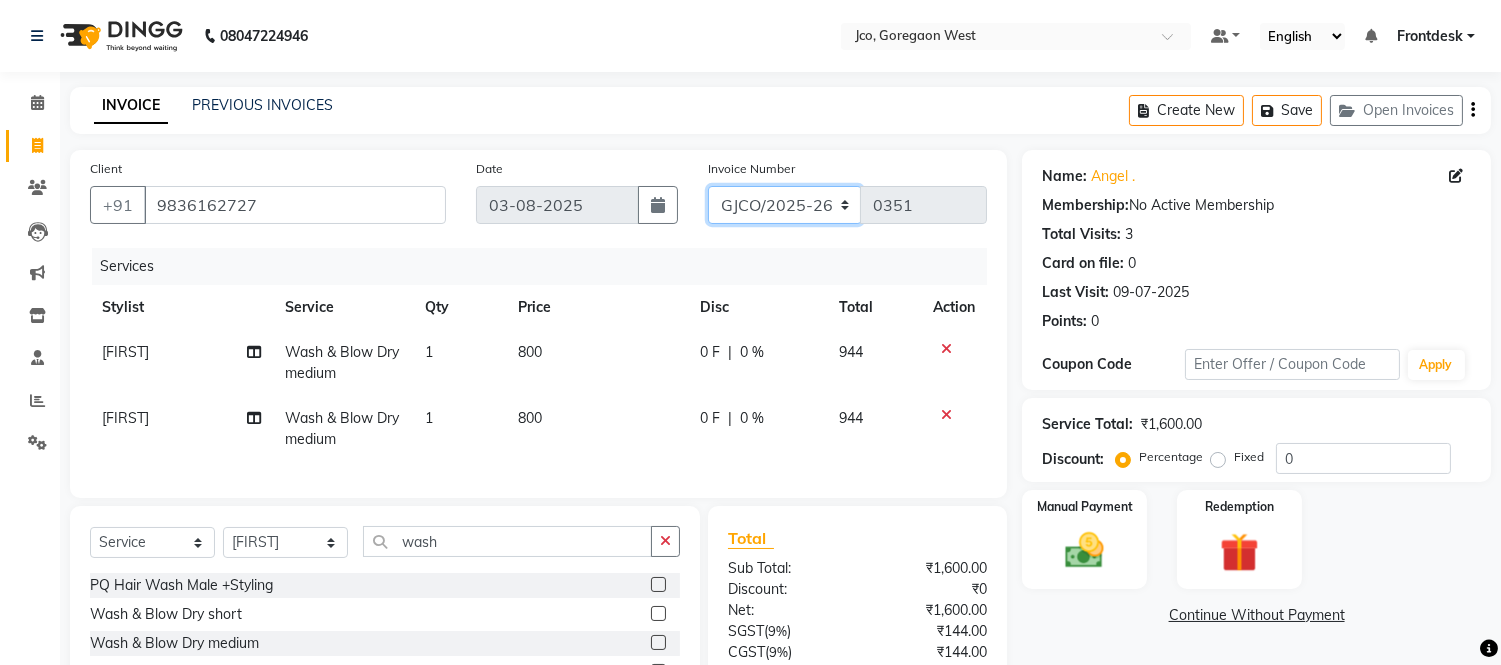 click on "GJCO/2025-26 SCG/2025-26 Gpre/2025-26" 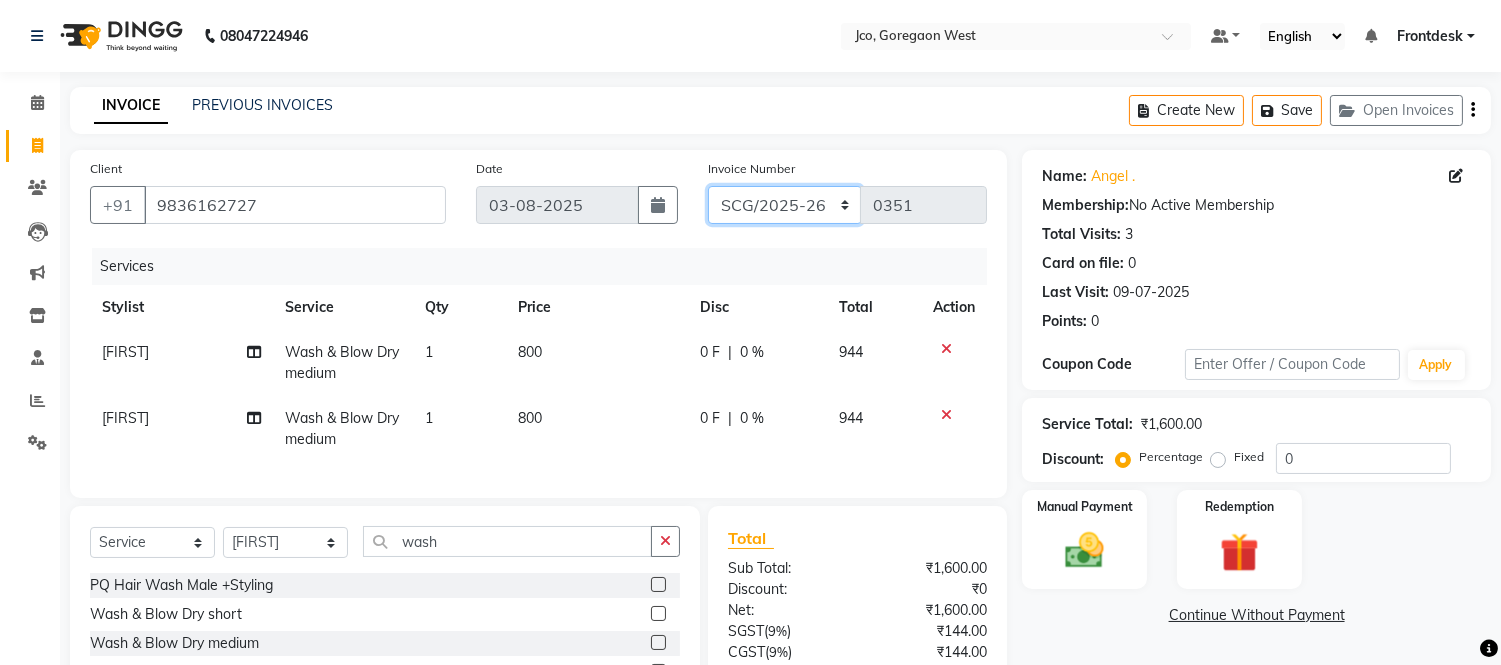 click on "GJCO/2025-26 SCG/2025-26 Gpre/2025-26" 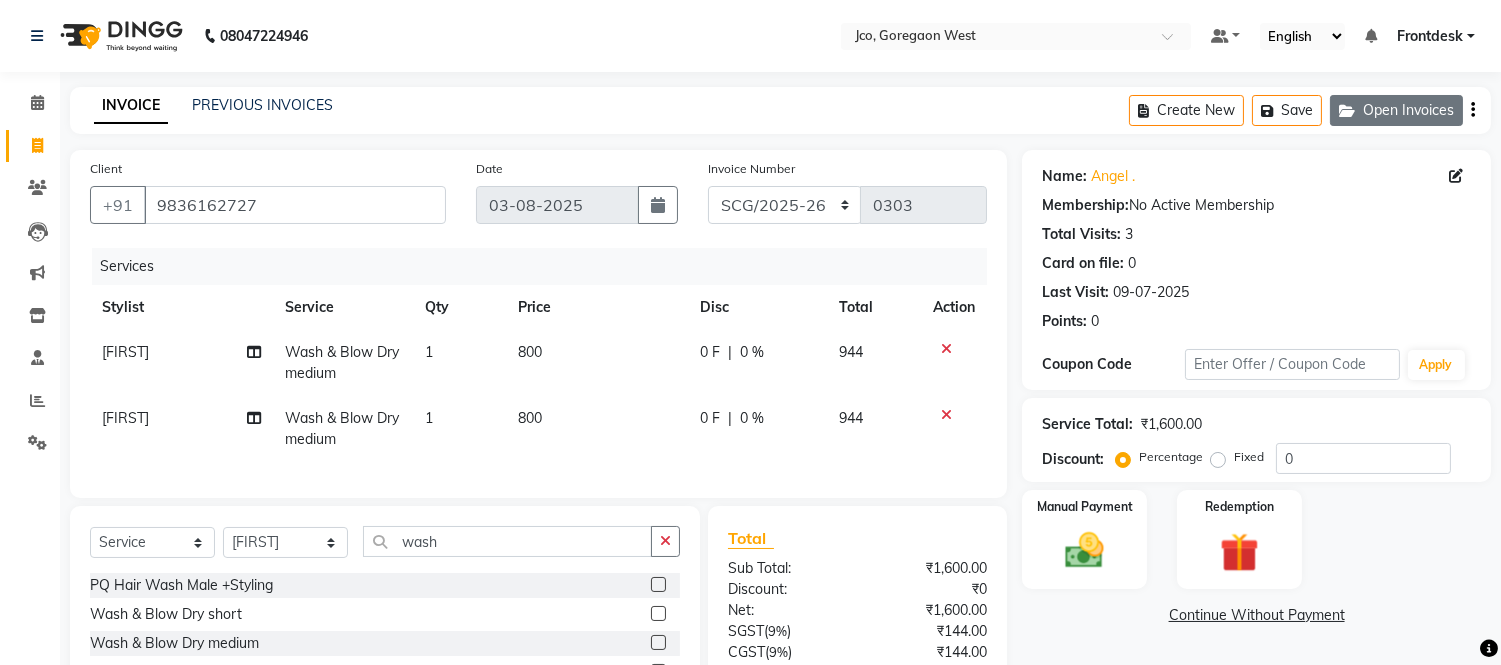 click on "Open Invoices" 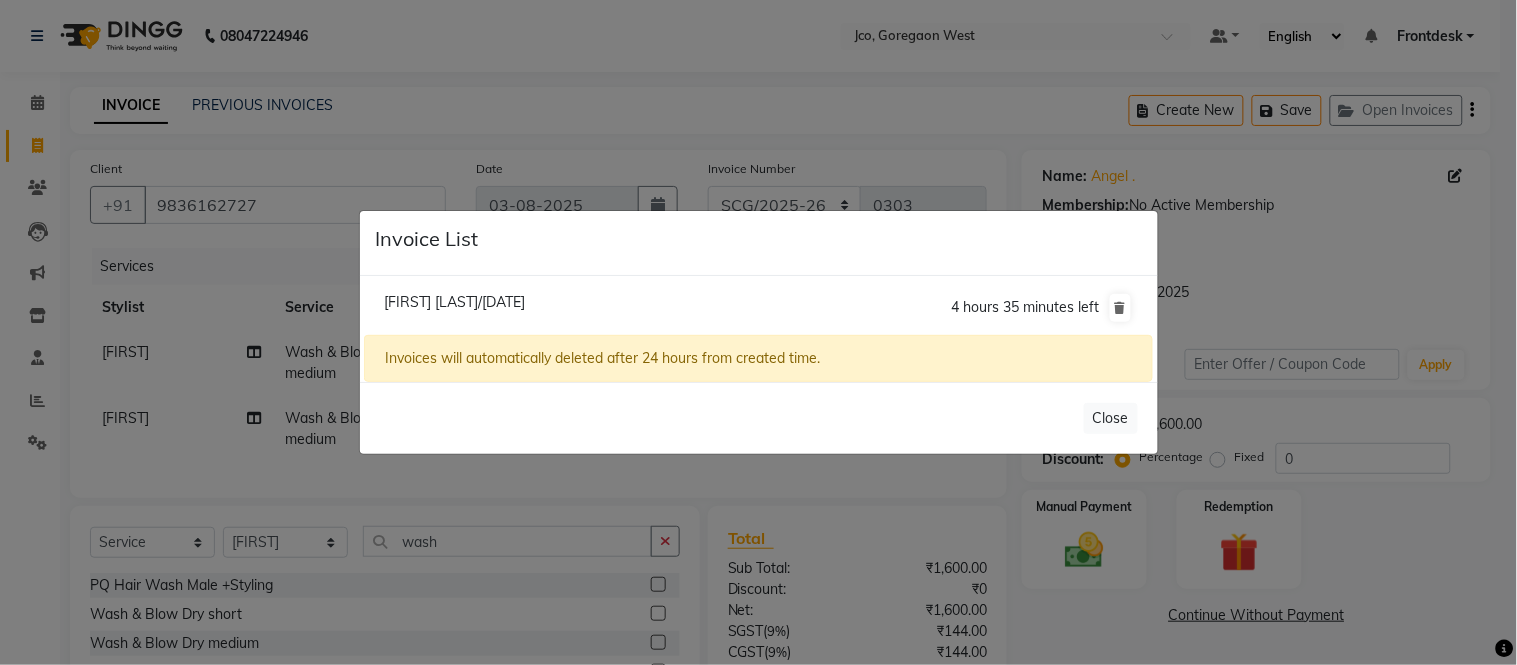 click on "Invoice List  [FIRST] [LAST]/[DATE]  [DURATION] left  Invoices will automatically deleted after 24 hours from created time.   Close" 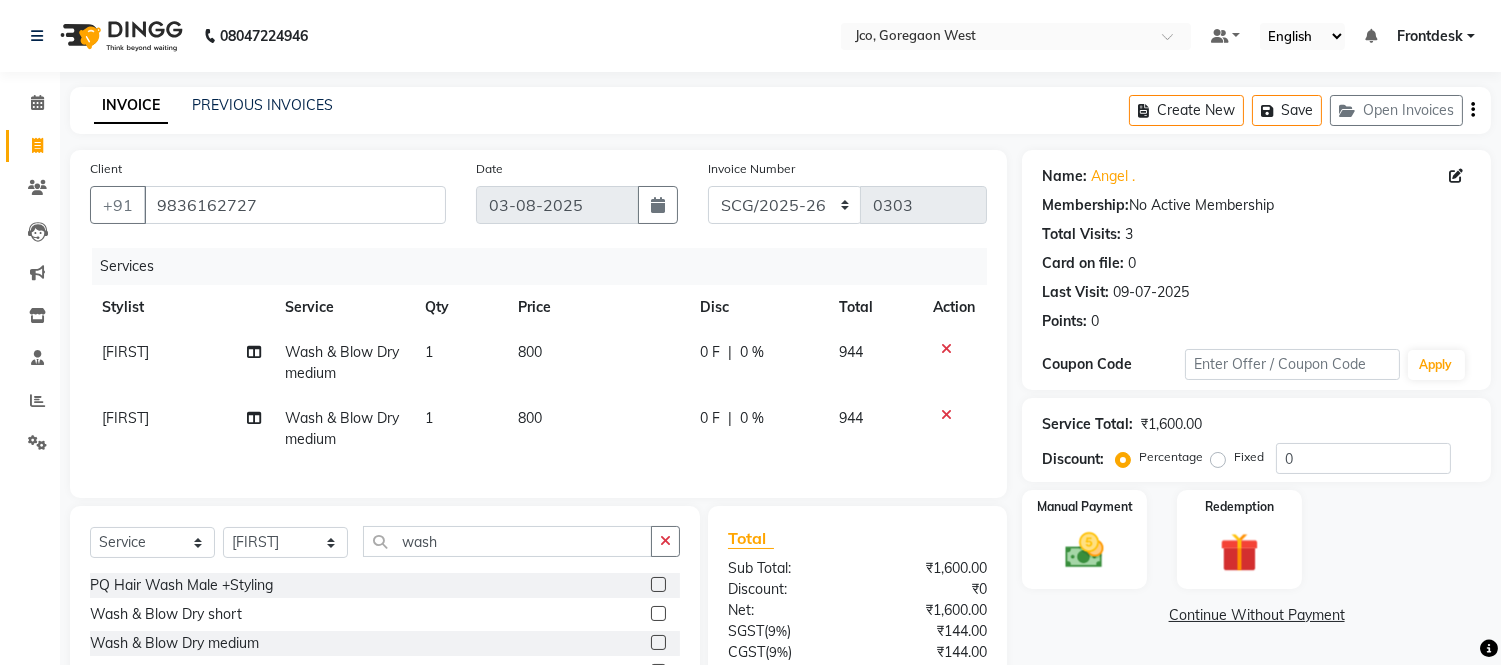 click 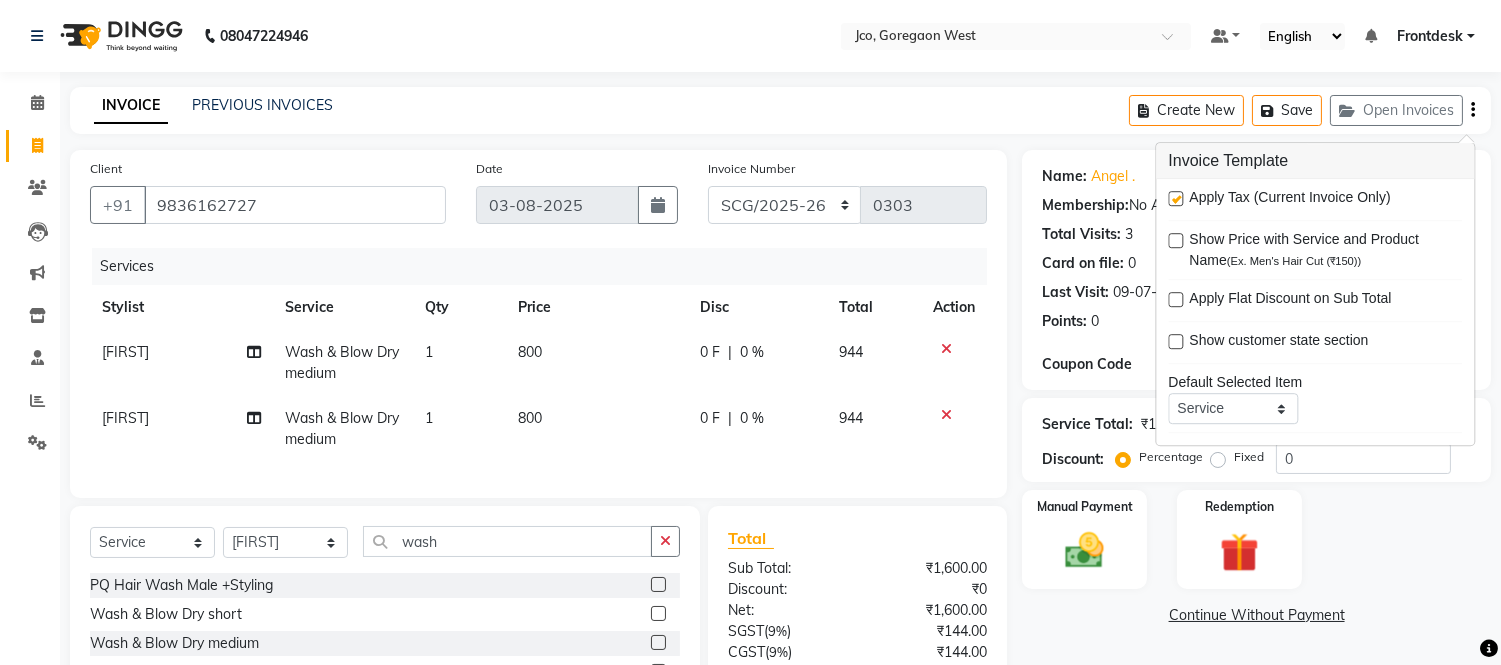 click at bounding box center [1175, 198] 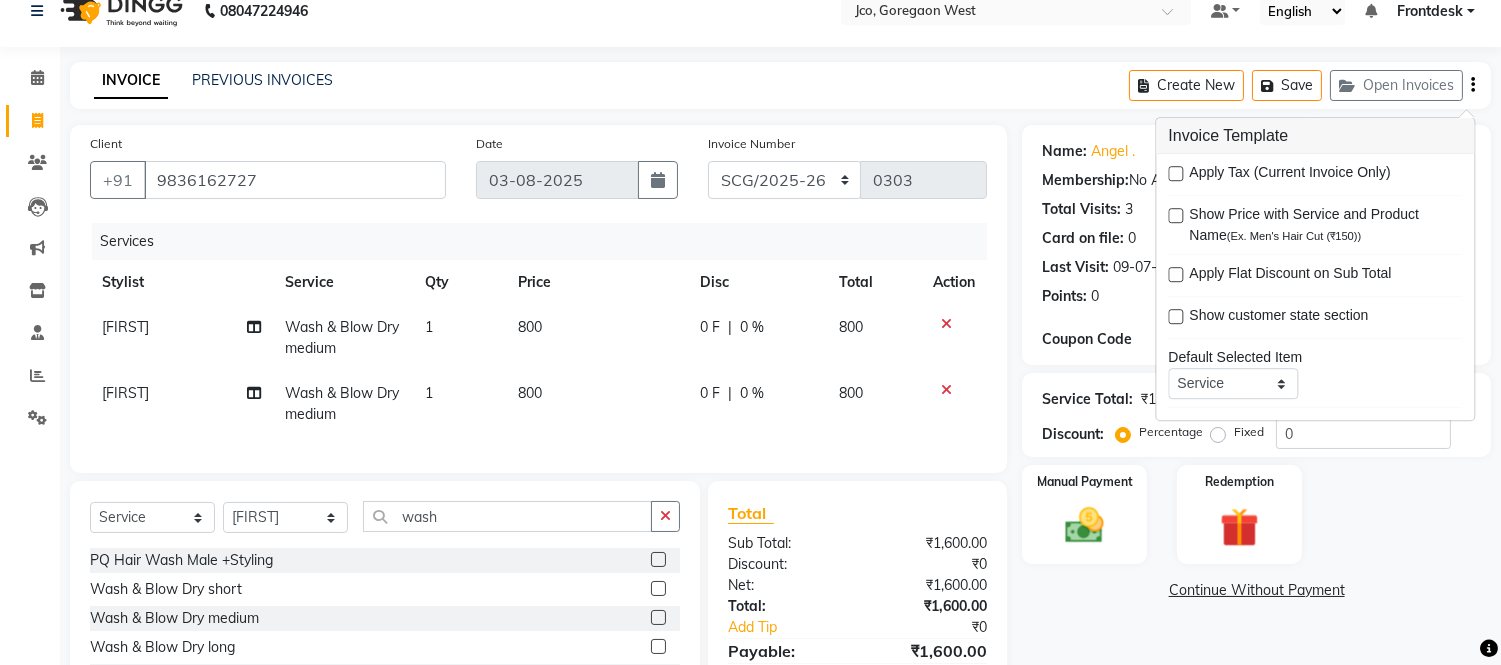 scroll, scrollTop: 27, scrollLeft: 0, axis: vertical 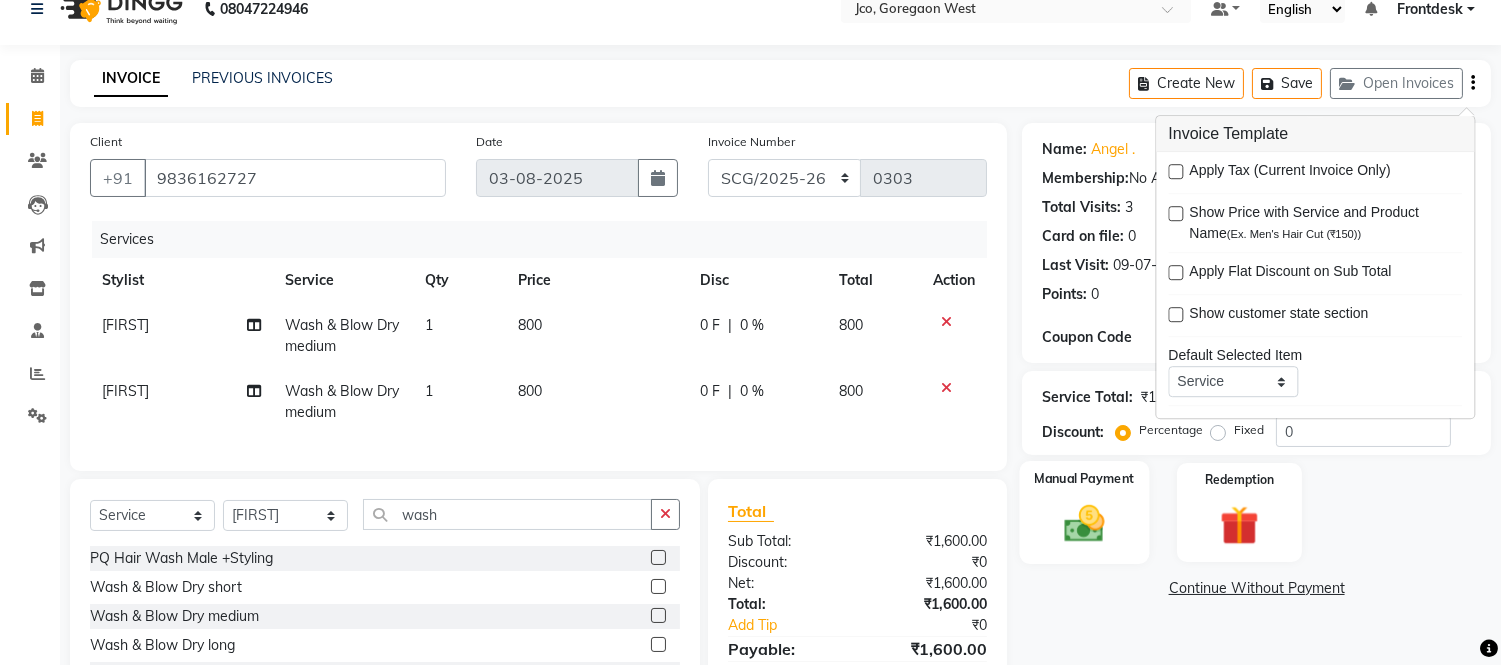 click 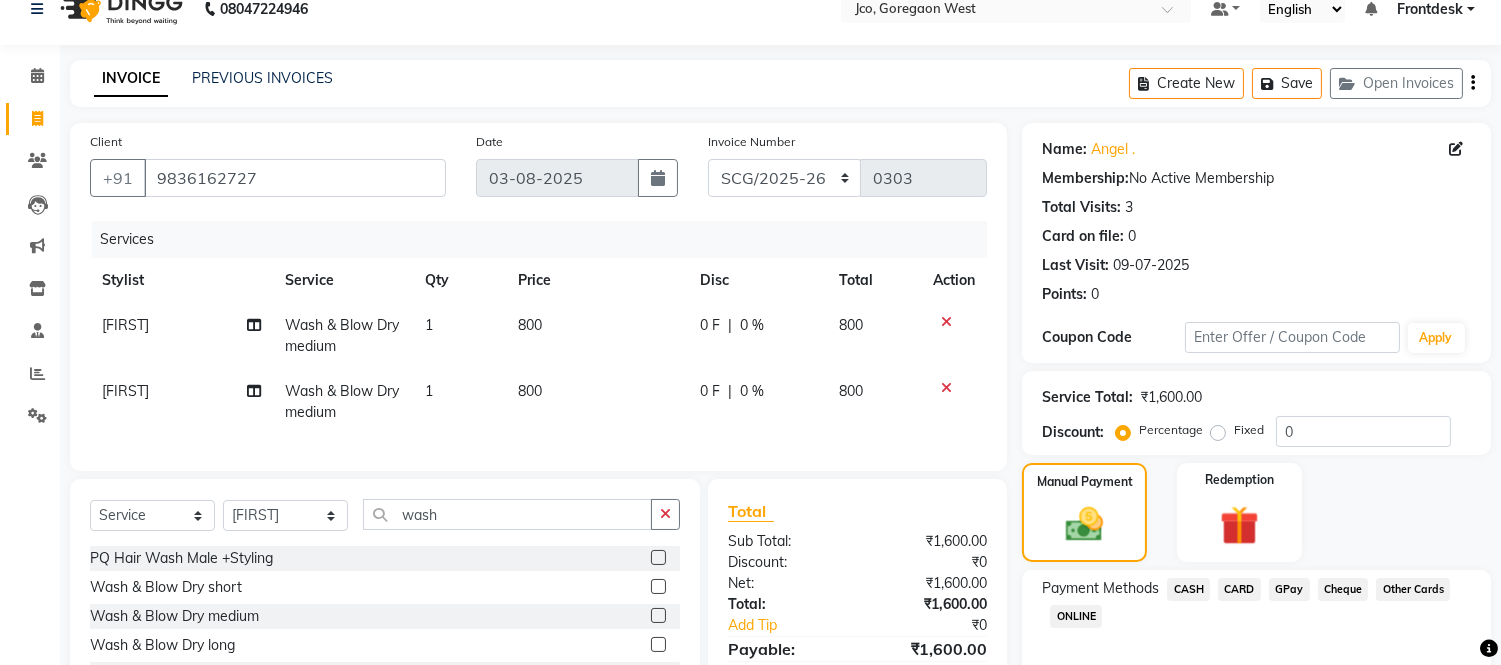 click on "GPay" 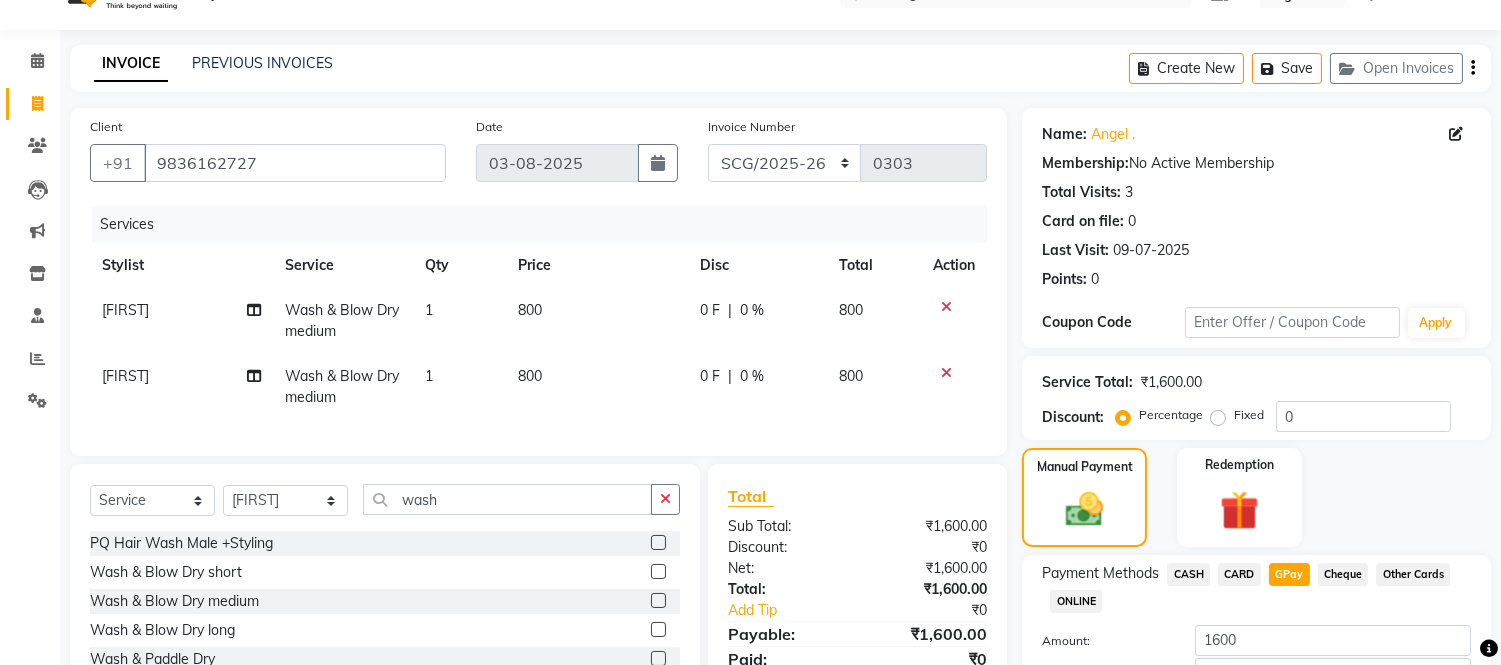 scroll, scrollTop: 182, scrollLeft: 0, axis: vertical 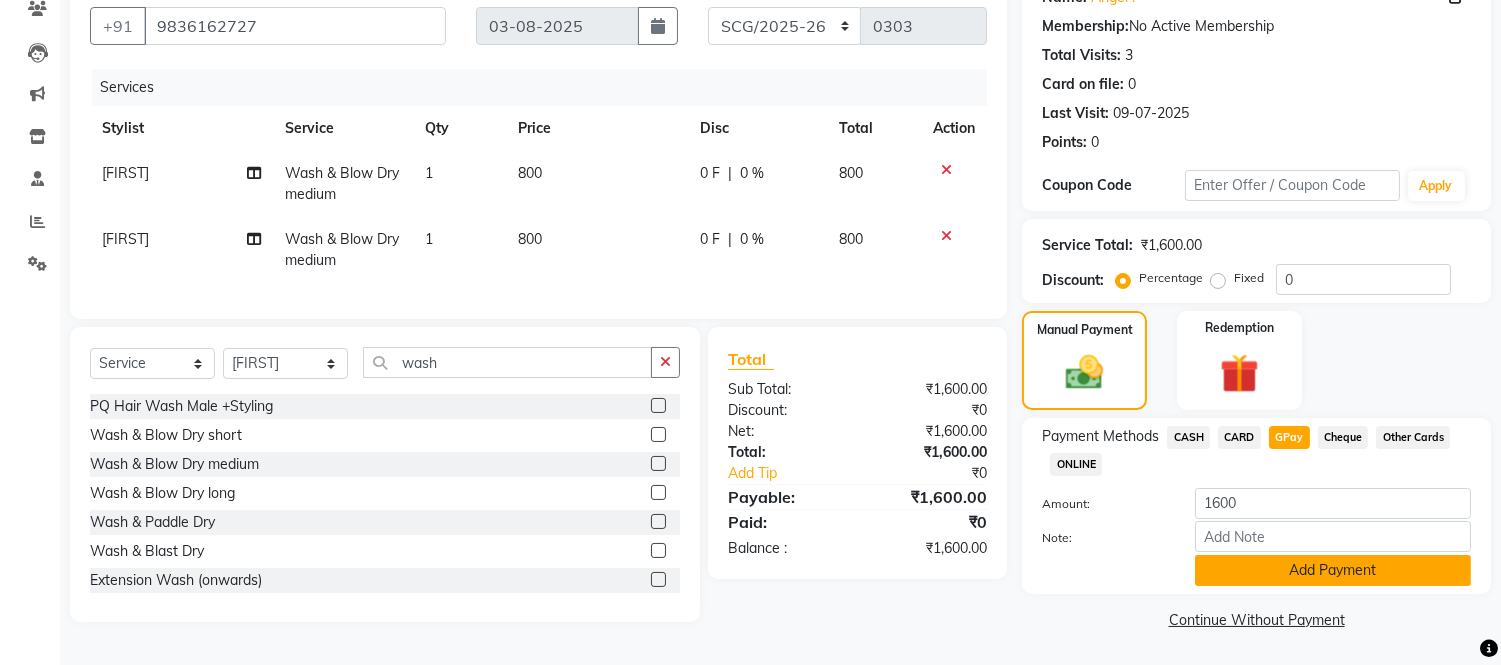 click on "Add Payment" 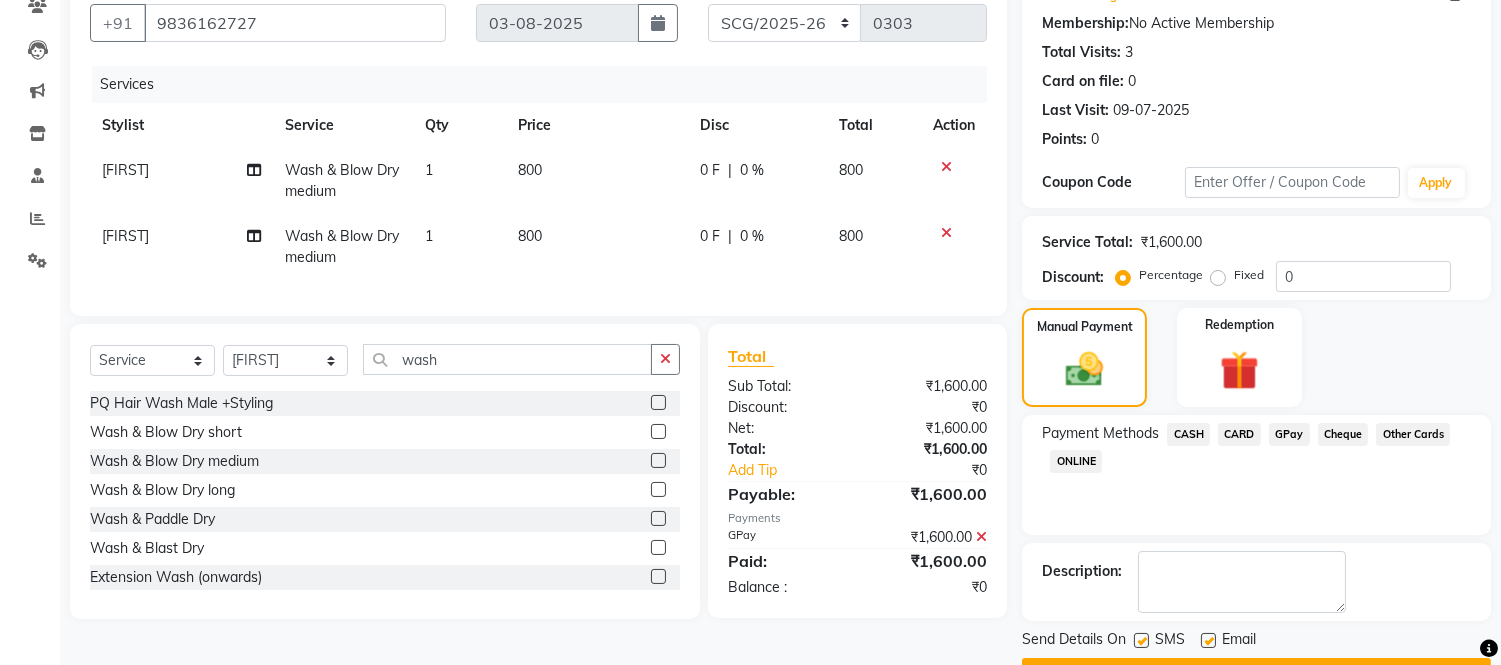 scroll, scrollTop: 234, scrollLeft: 0, axis: vertical 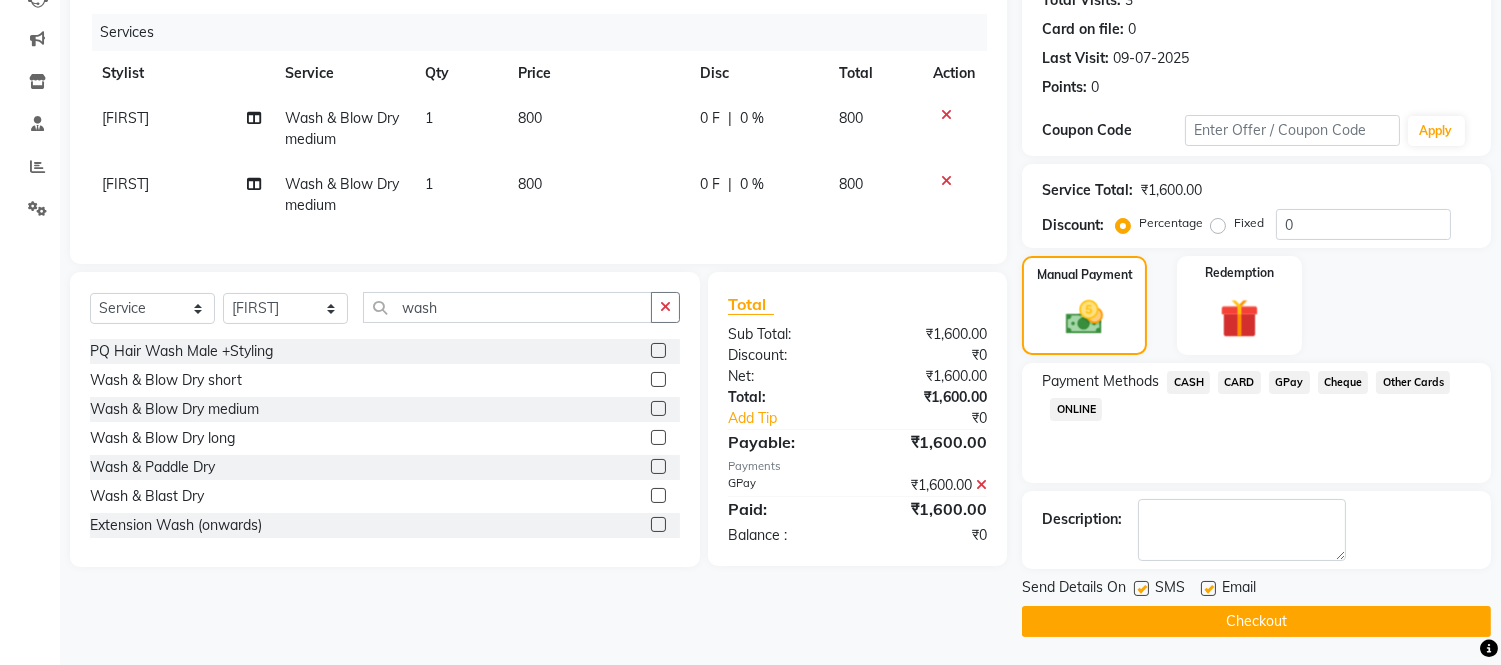 click on "Checkout" 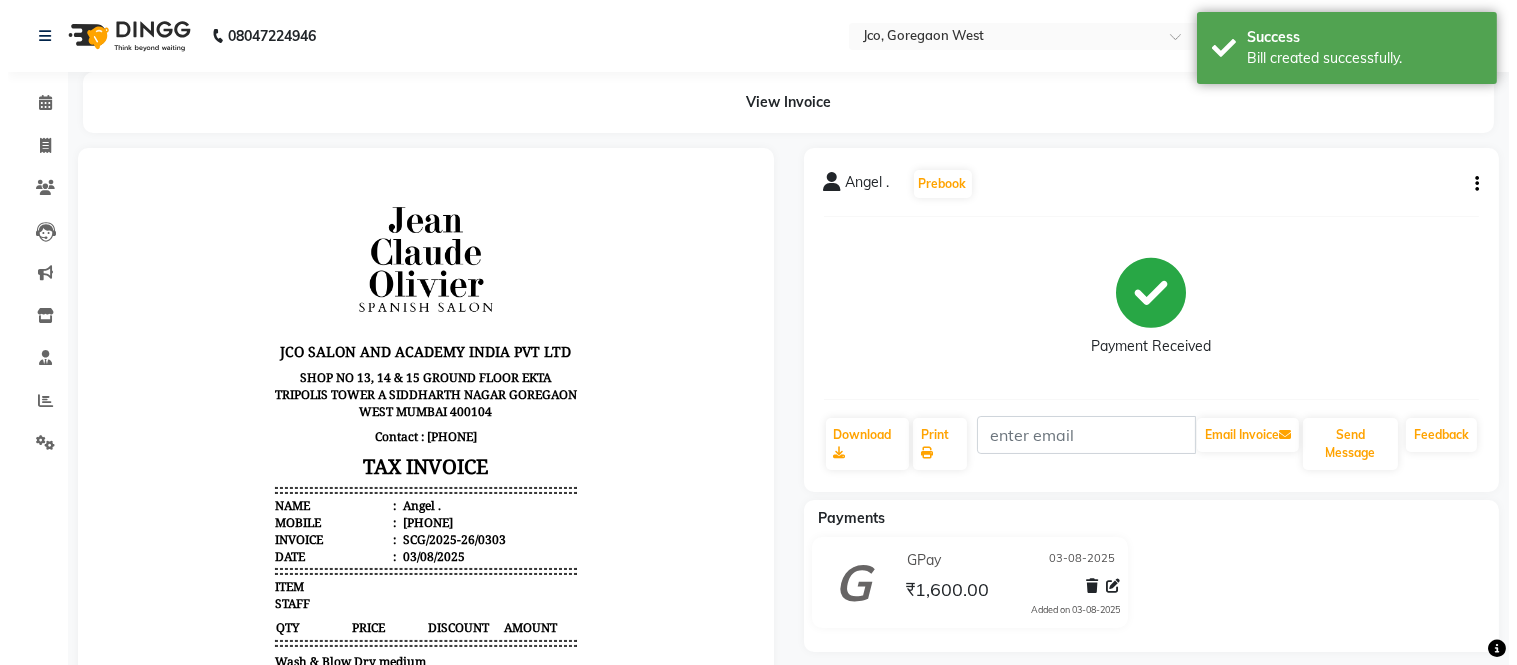 scroll, scrollTop: 0, scrollLeft: 0, axis: both 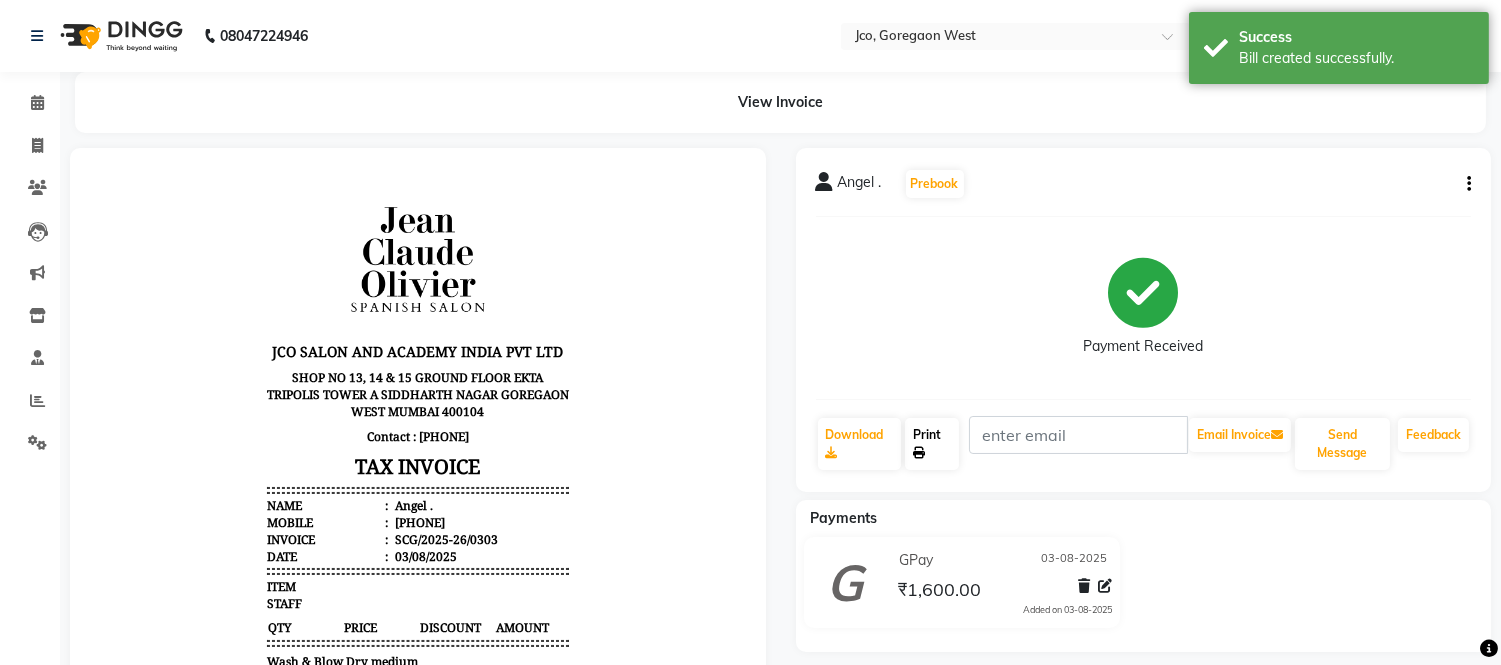click on "Print" 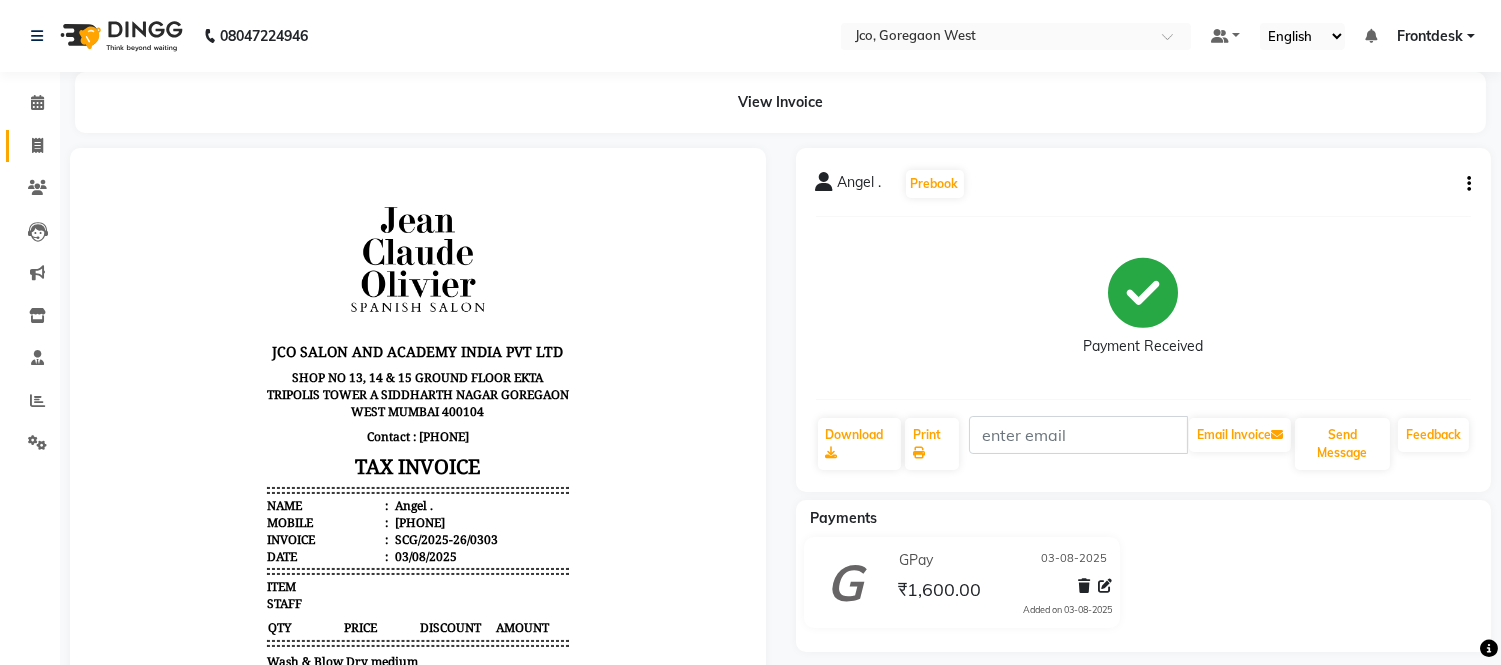 click 